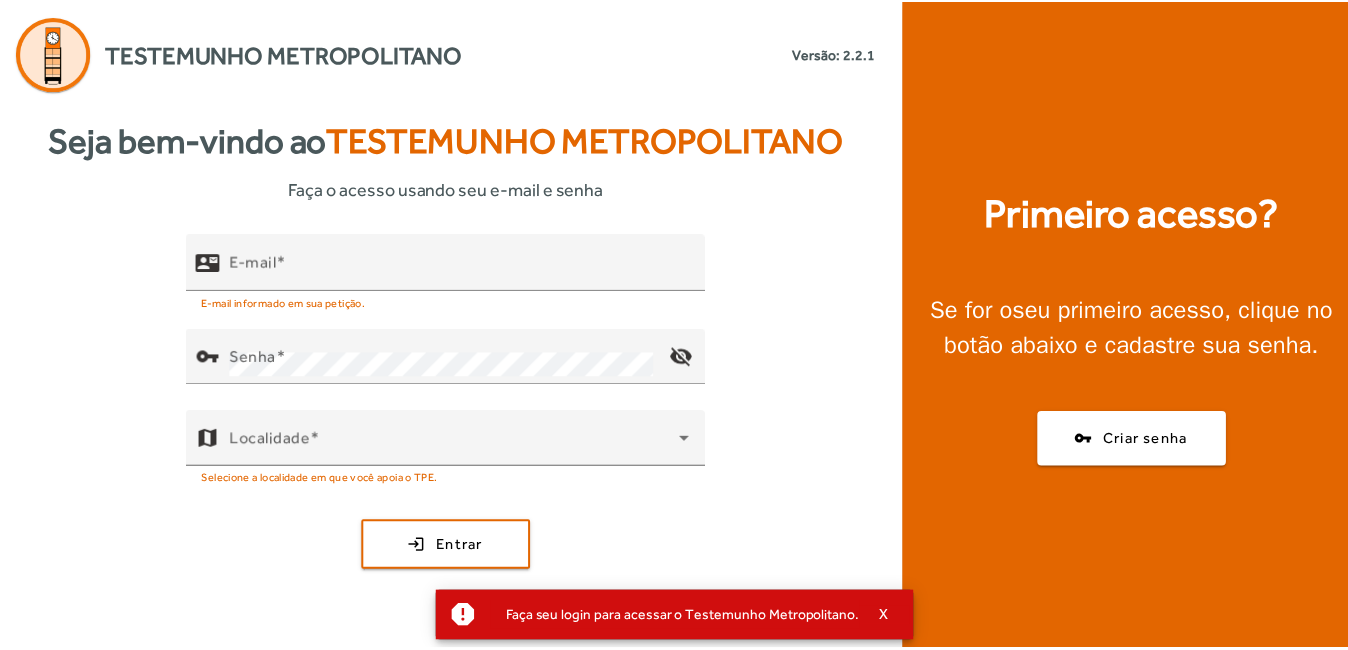 scroll, scrollTop: 0, scrollLeft: 0, axis: both 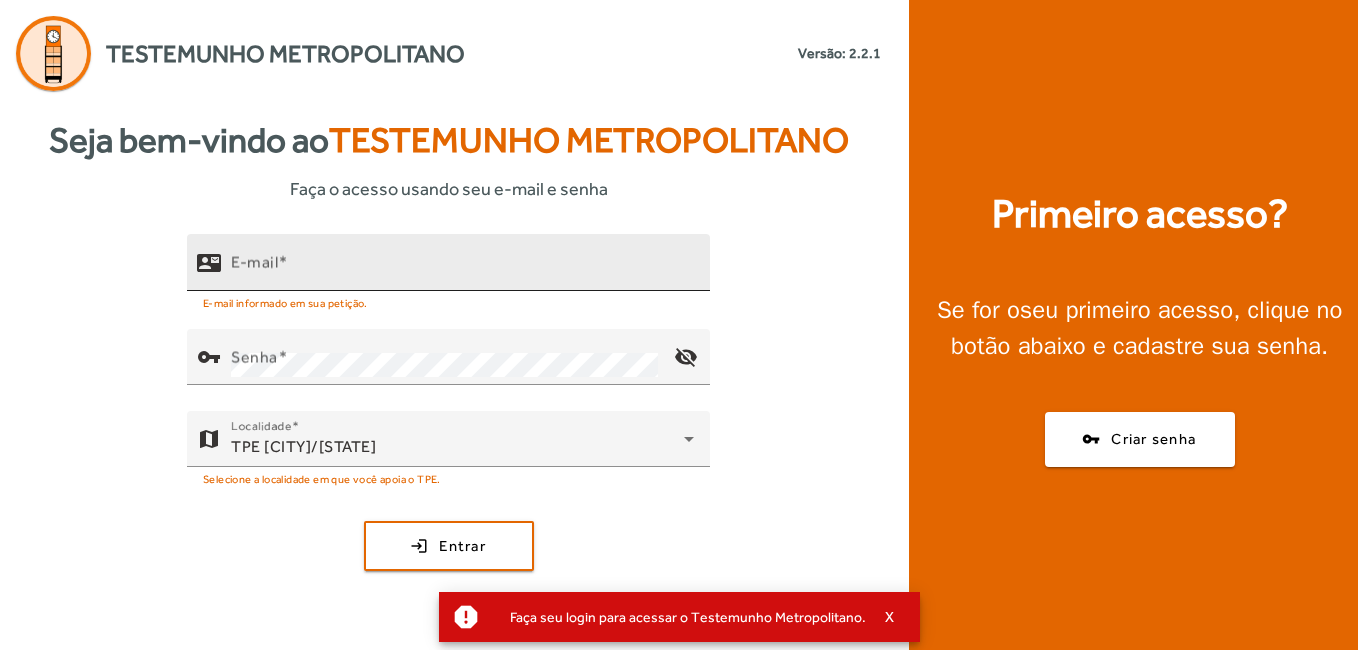click on "E-mail" at bounding box center (462, 271) 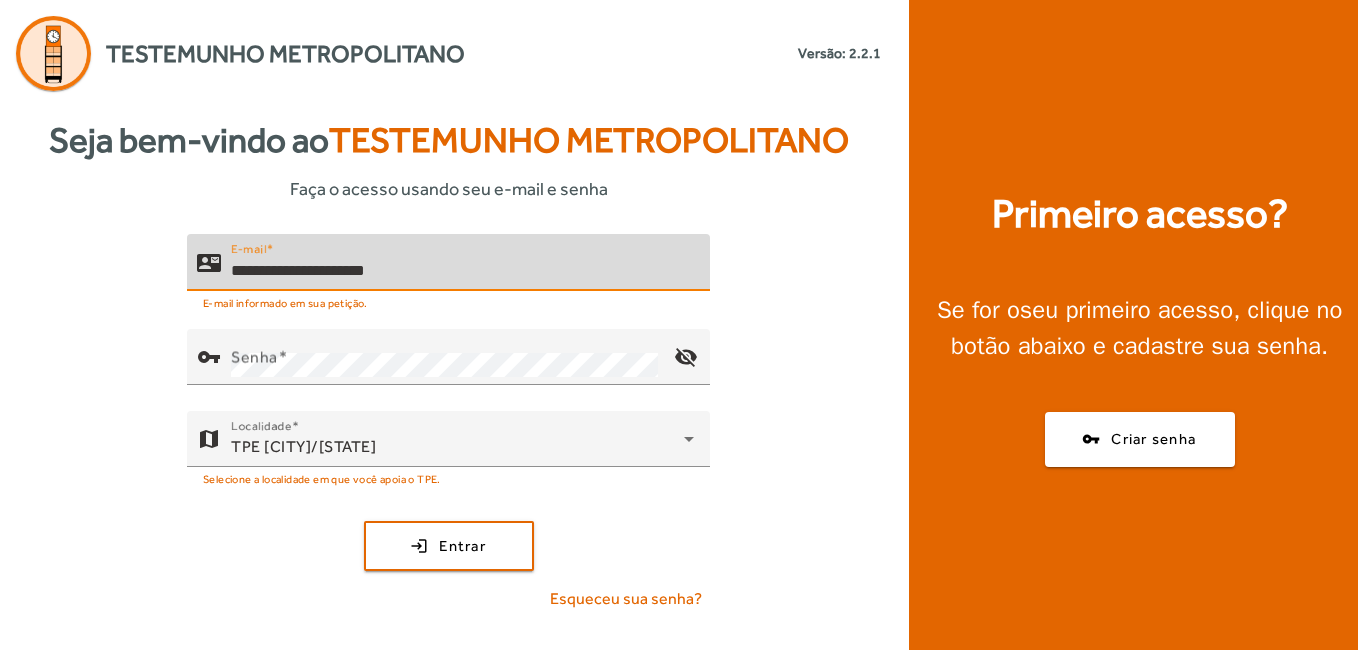 type on "**********" 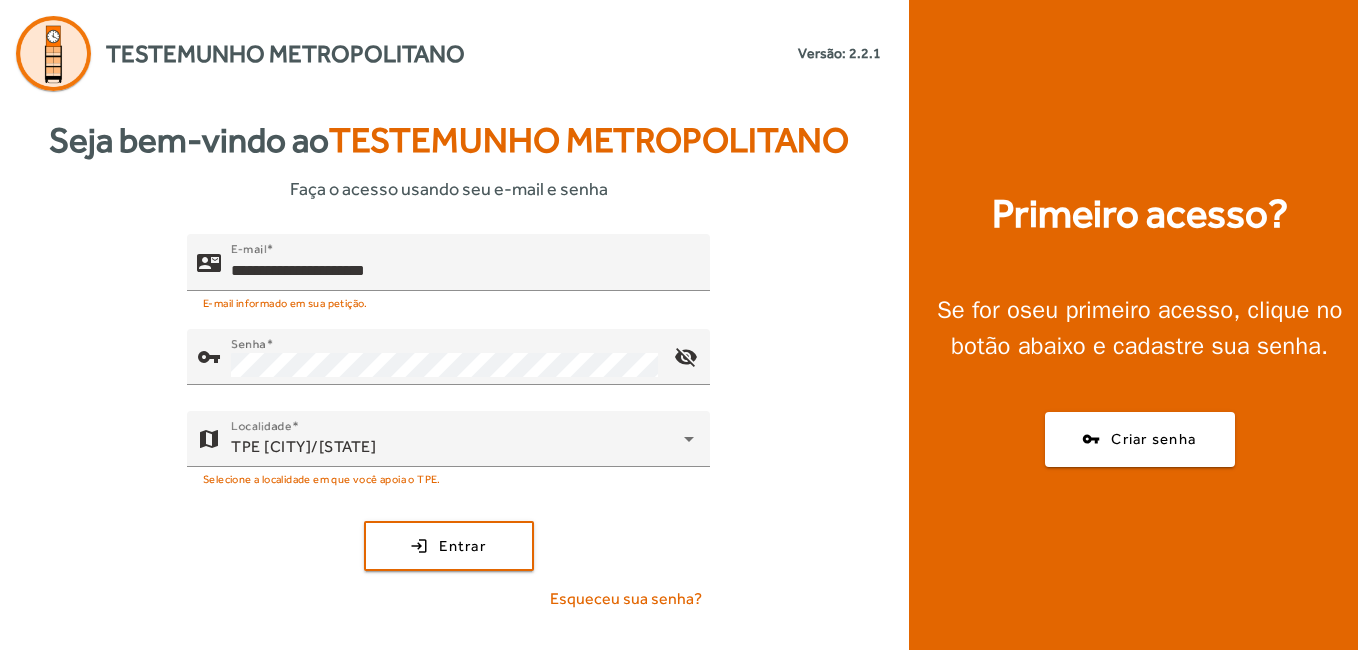click on "contact_mail  E-mail  [EMAIL]  E-mail informado em sua petição. vpn_key  Senha  visibility_off  map  Localidade  TPE [CITY]/[STATE] Selecione a localidade em que você apoia o TPE. login  Entrar   Esqueceu sua senha?" 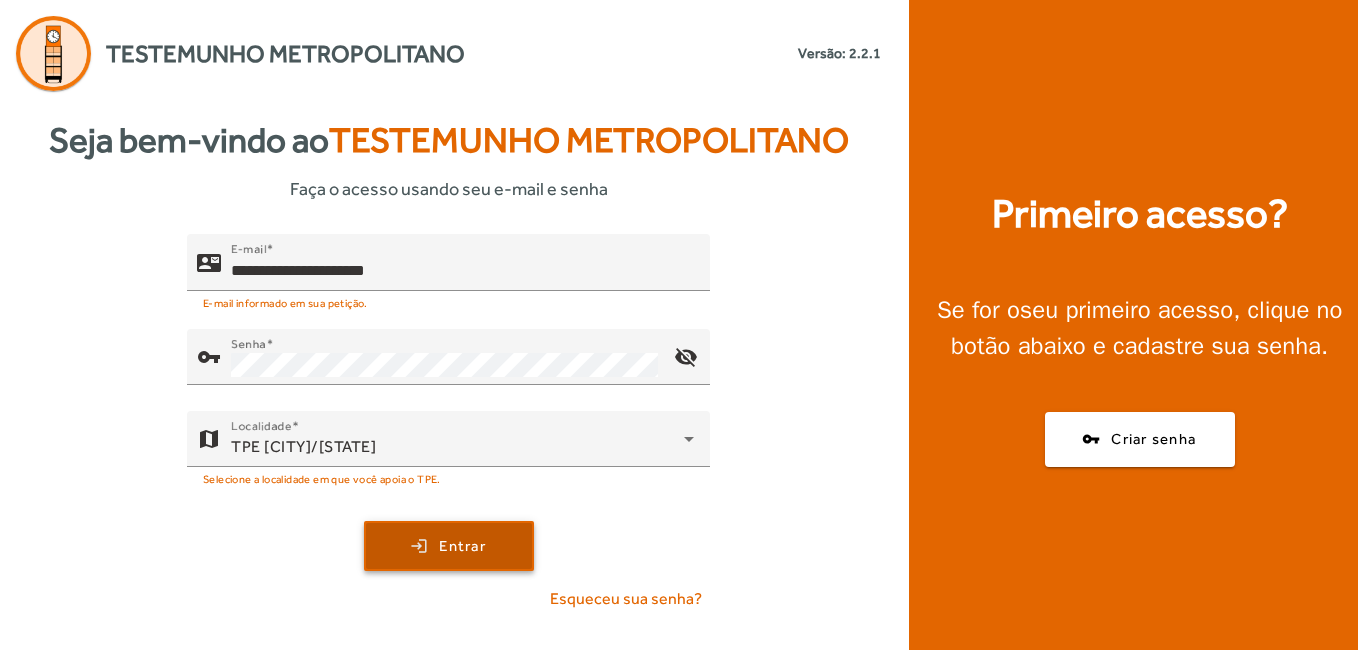click 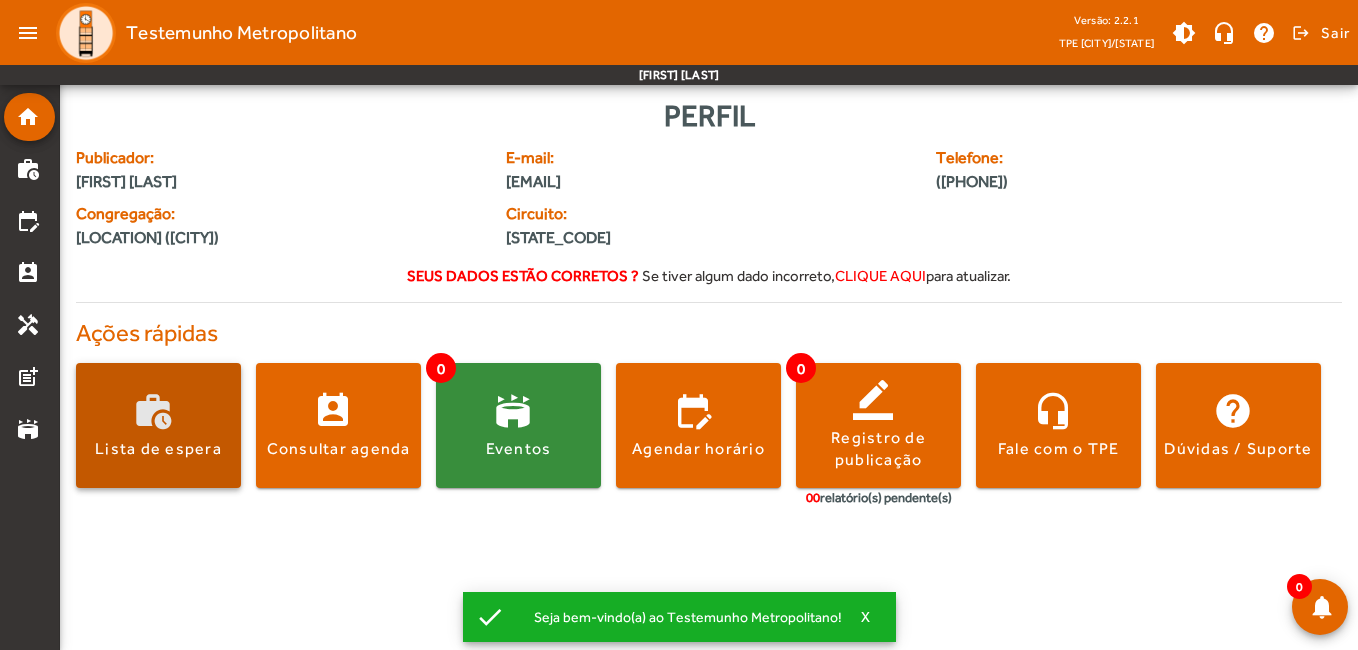 click 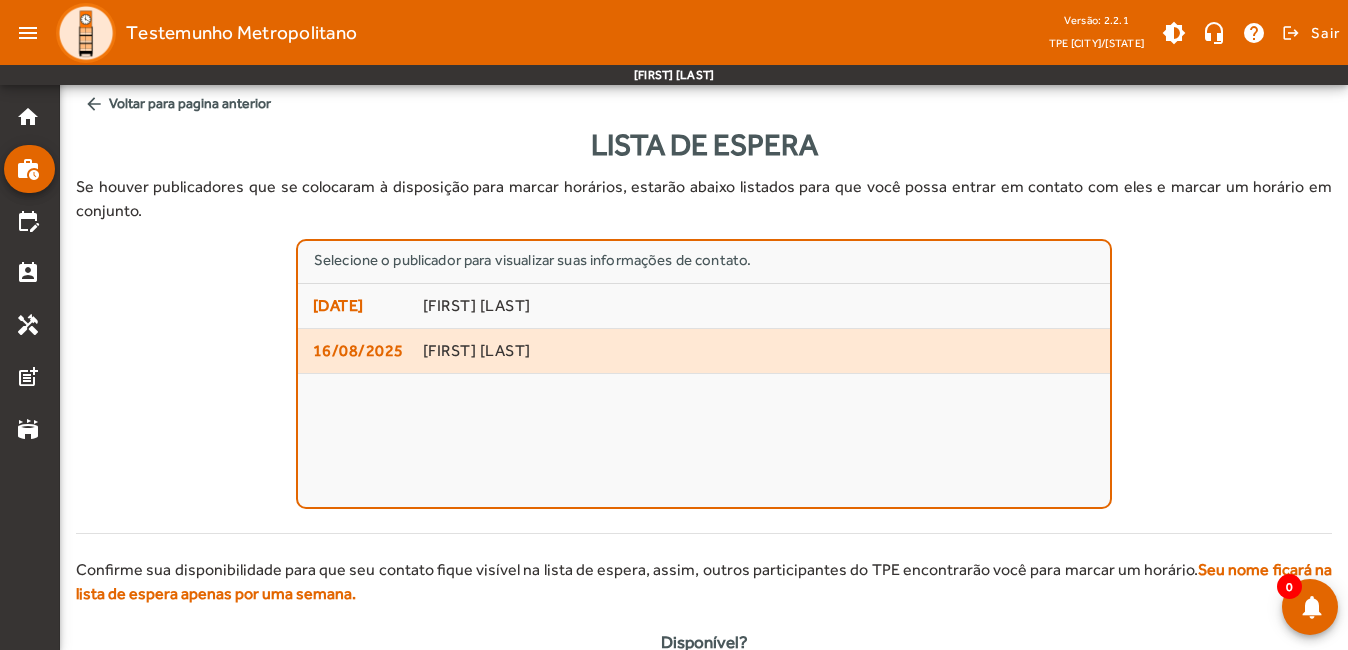 click on "[FIRST] [LAST]" 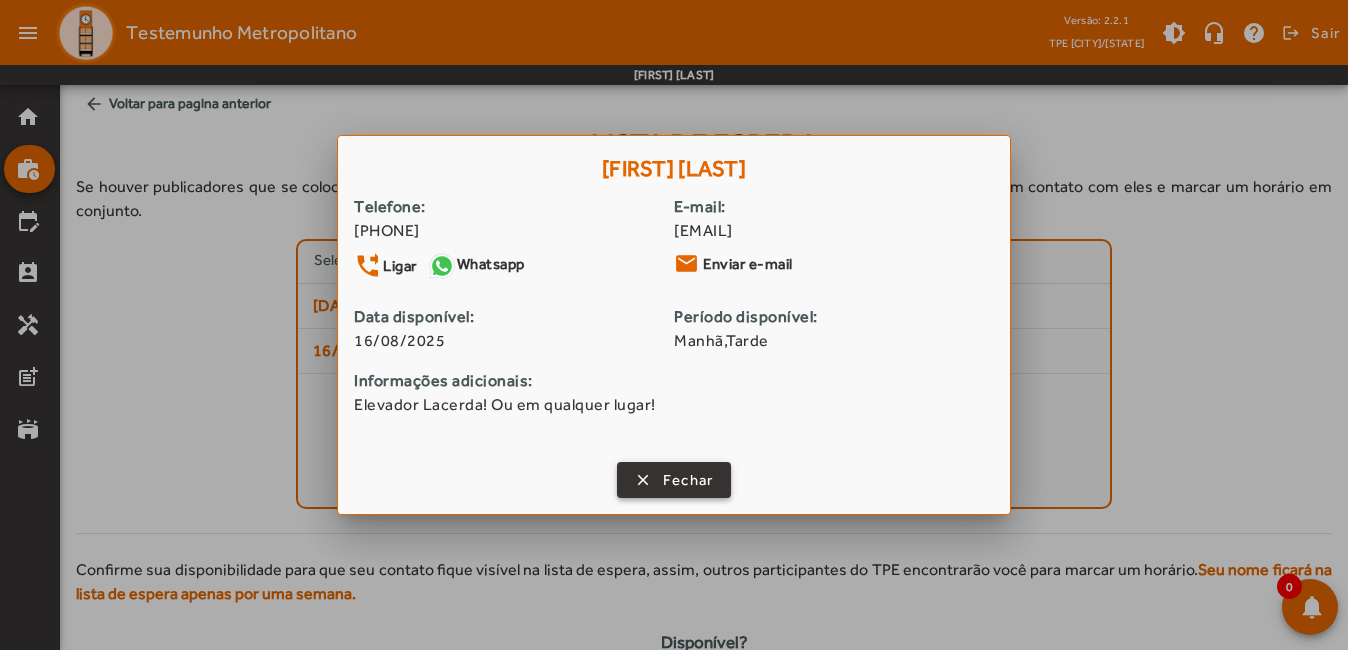 click at bounding box center (674, 480) 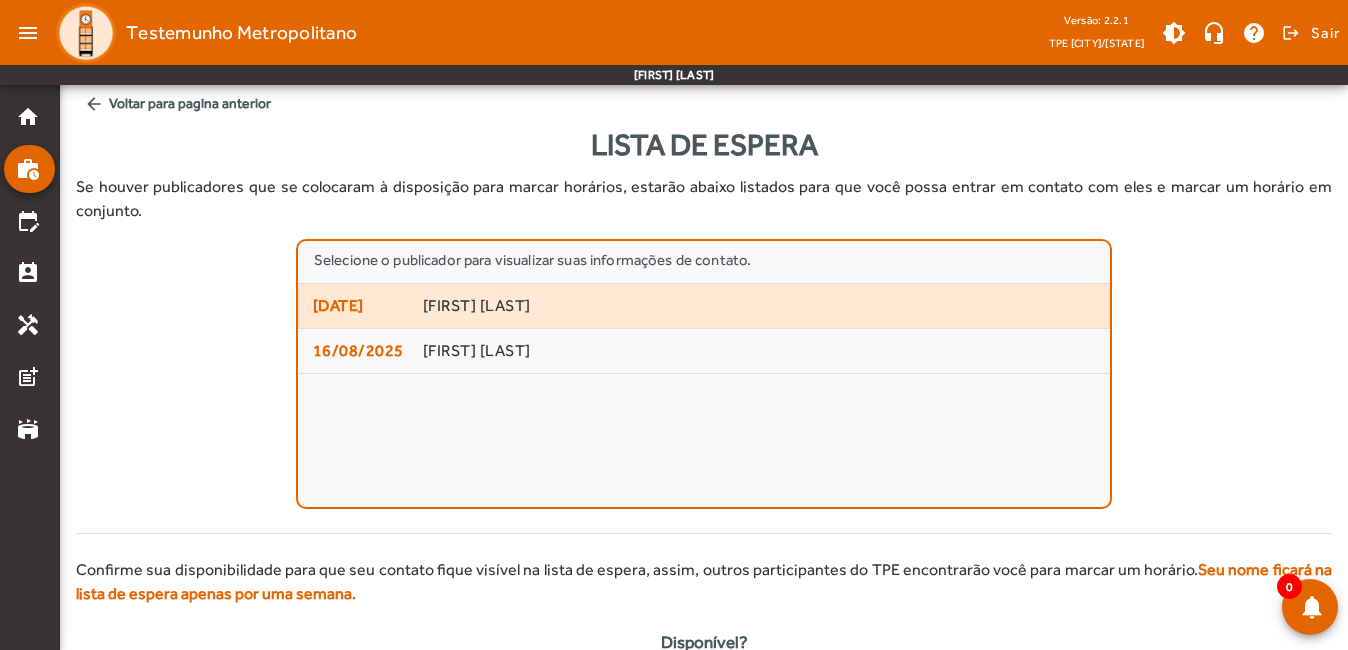 click on "[DATE]" 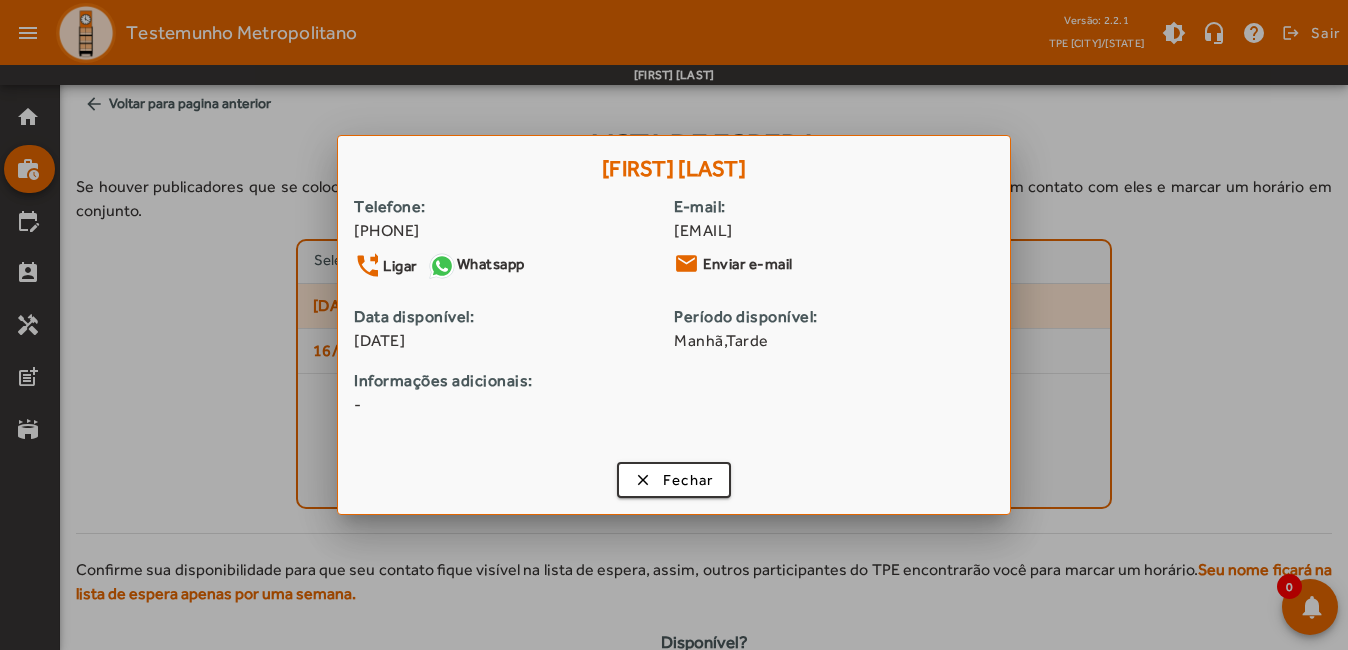 click on "[FIRST] [LAST]  Telefone:   [PHONE]   phone_forwarded  Ligar   Whatsapp  E-mail:  [EMAIL]  email  Enviar e-mail  Data disponível:  [DATE] Período disponível:  Manhã,Tarde Informações adicionais:  - clear  Fechar" at bounding box center [674, 325] 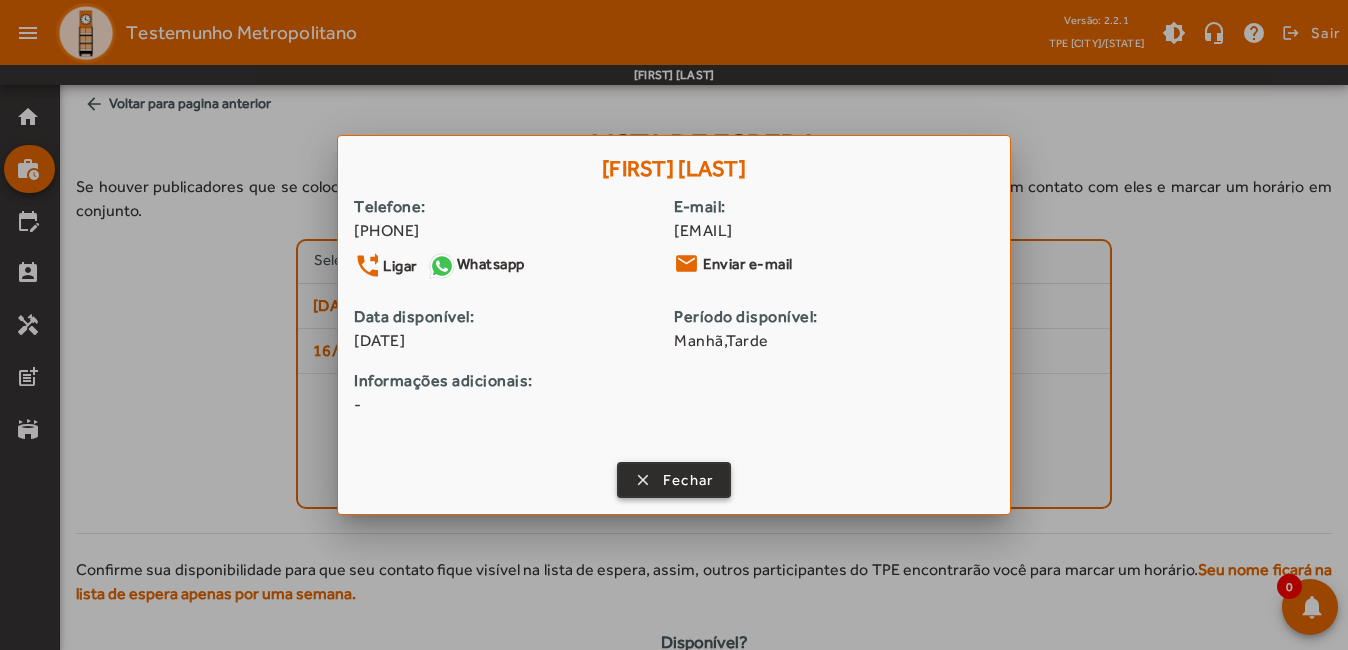 click on "Fechar" at bounding box center (688, 480) 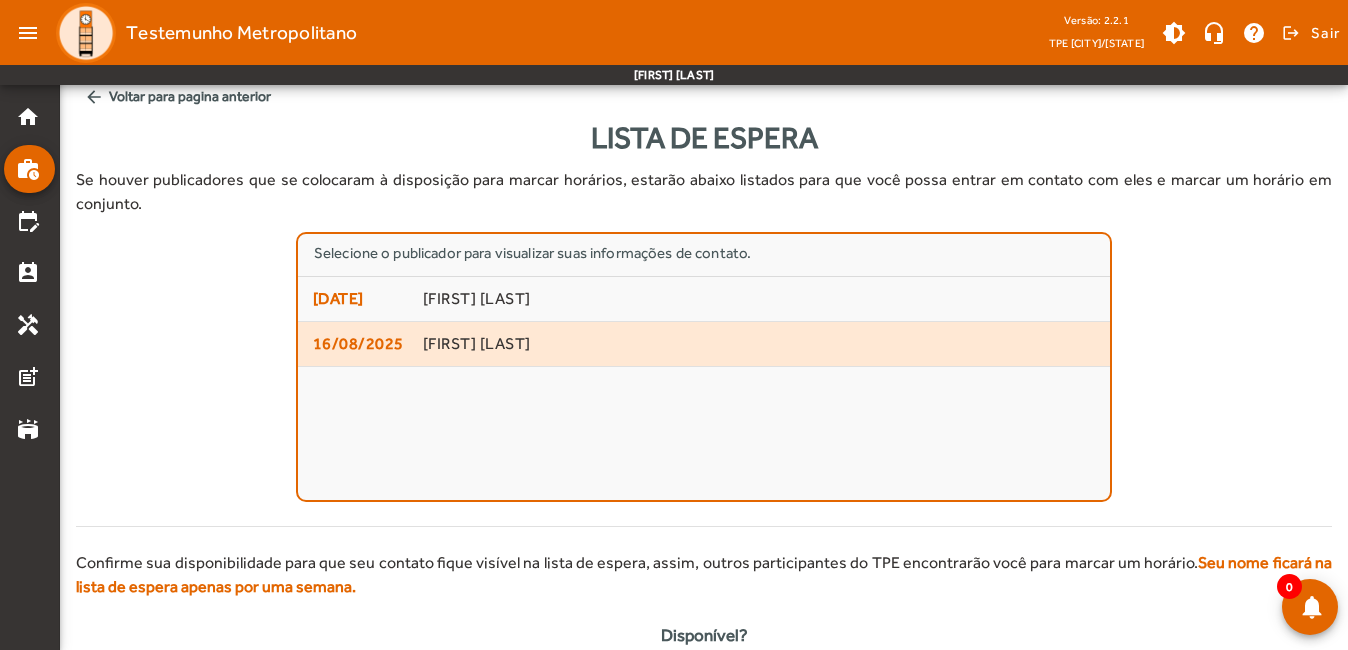 scroll, scrollTop: 0, scrollLeft: 0, axis: both 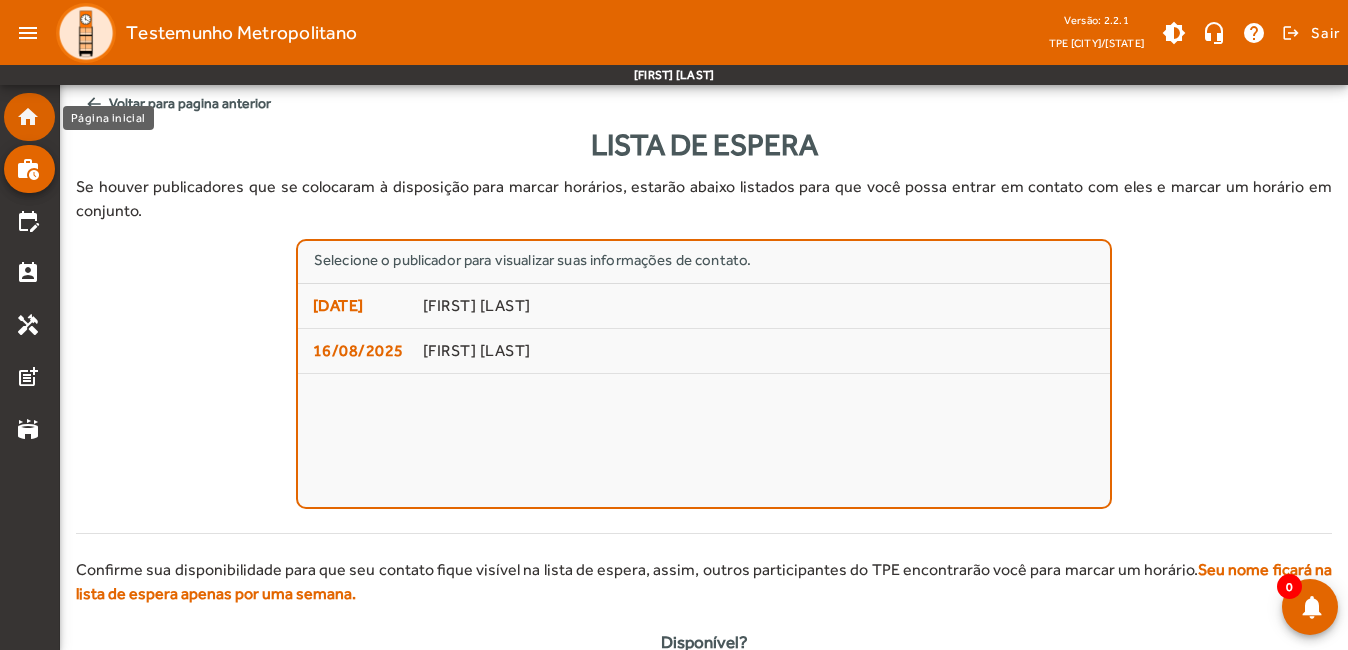 click on "home" 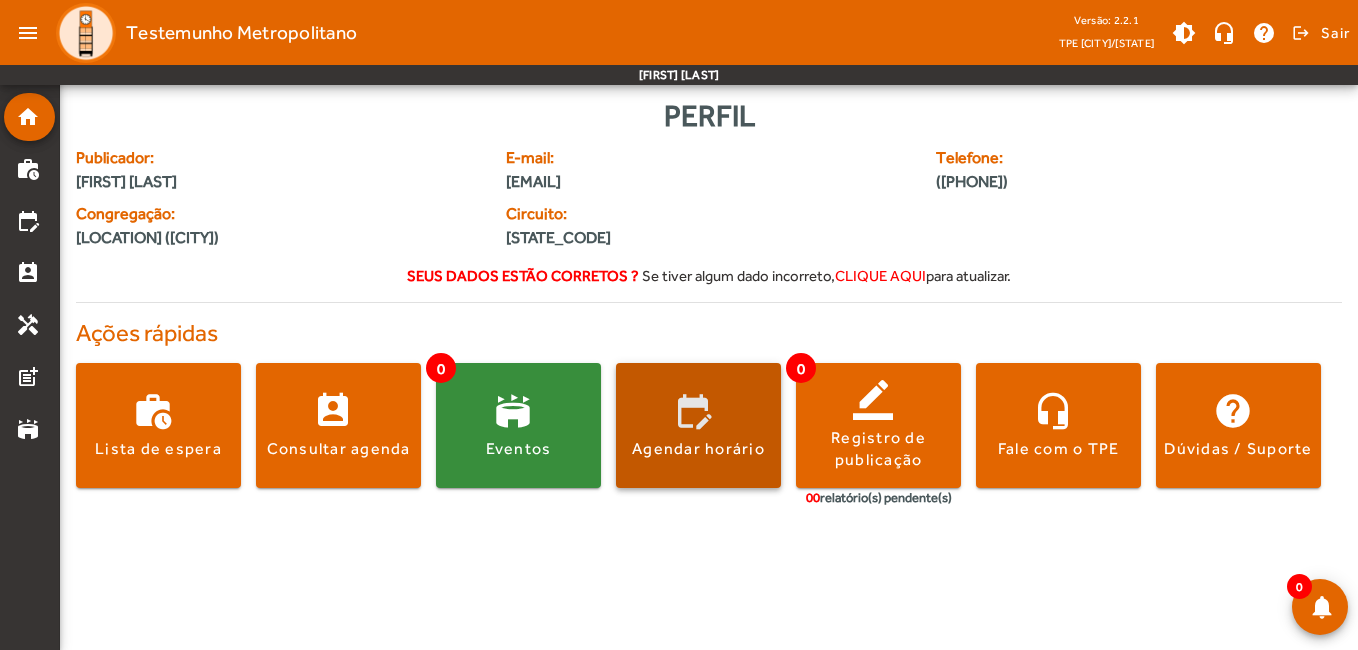 click on "Agendar horário" 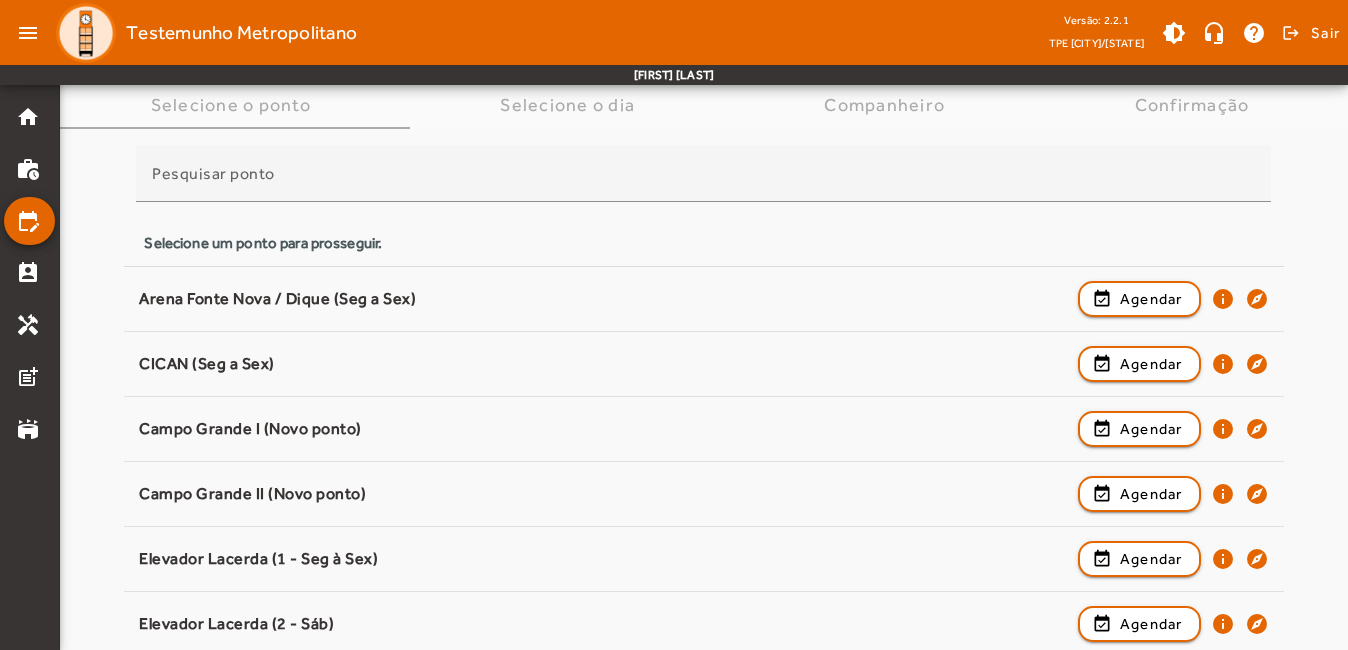 scroll, scrollTop: 200, scrollLeft: 0, axis: vertical 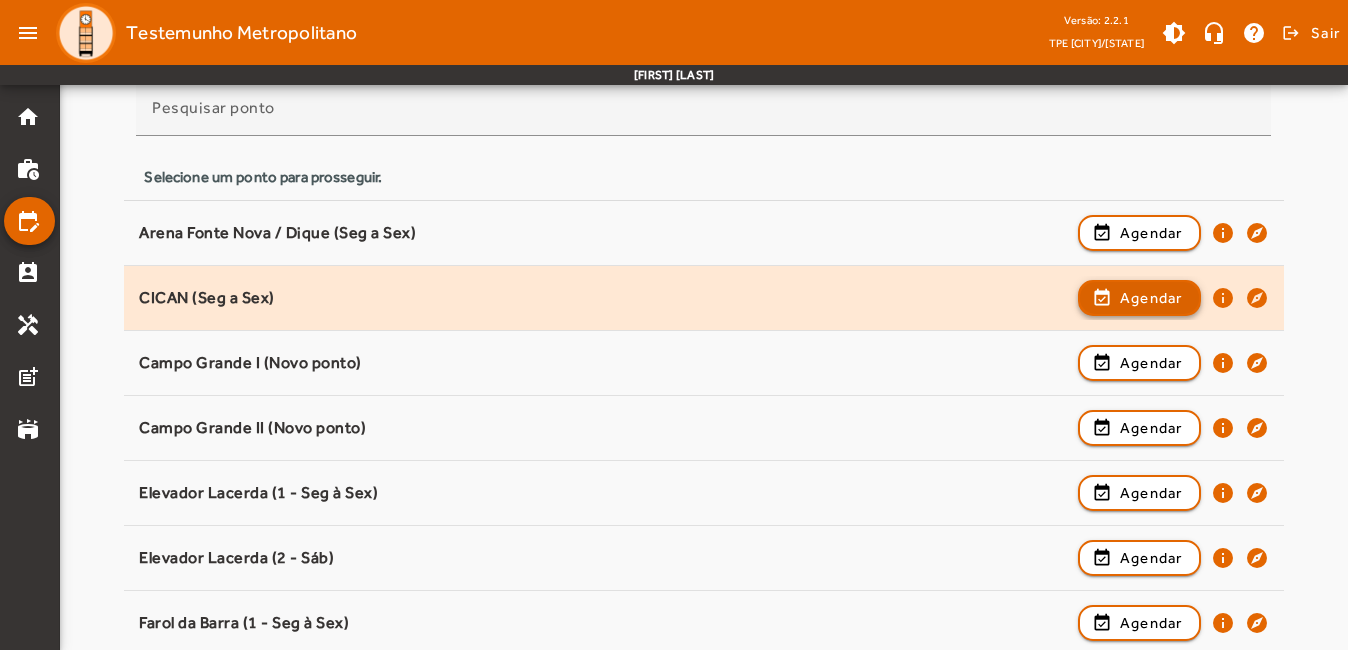 click on "Agendar" at bounding box center [1151, 363] 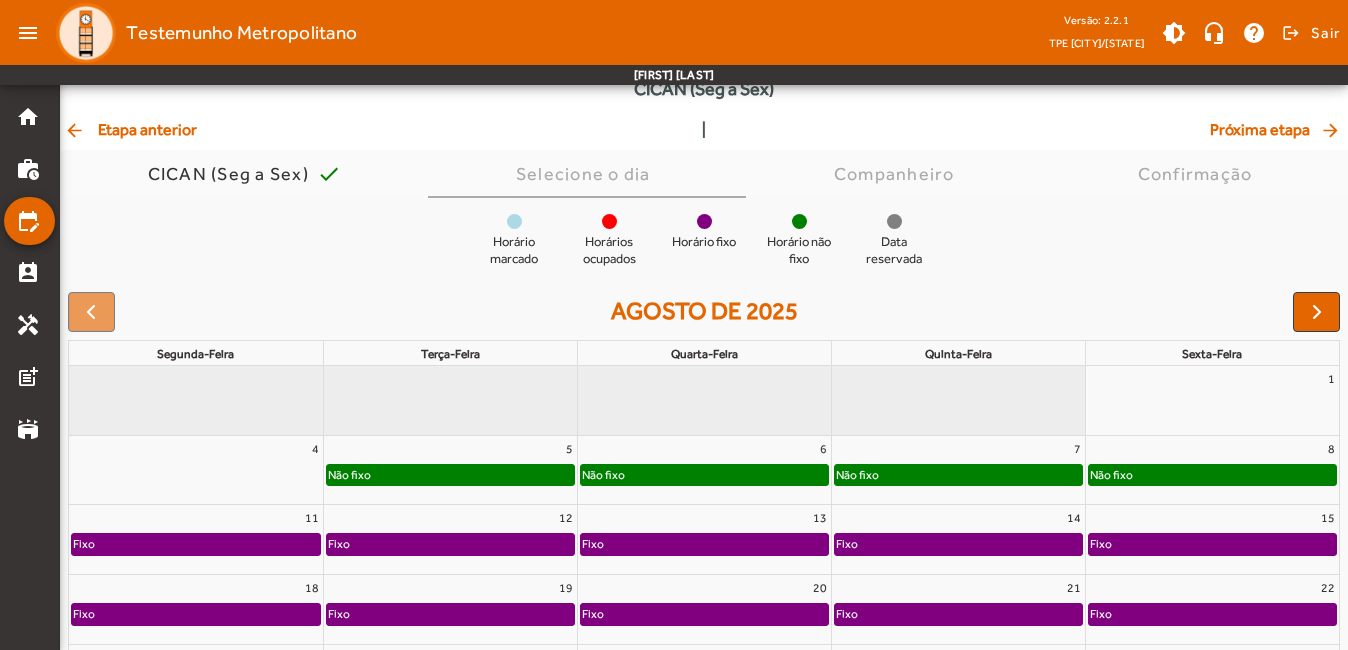 scroll, scrollTop: 0, scrollLeft: 0, axis: both 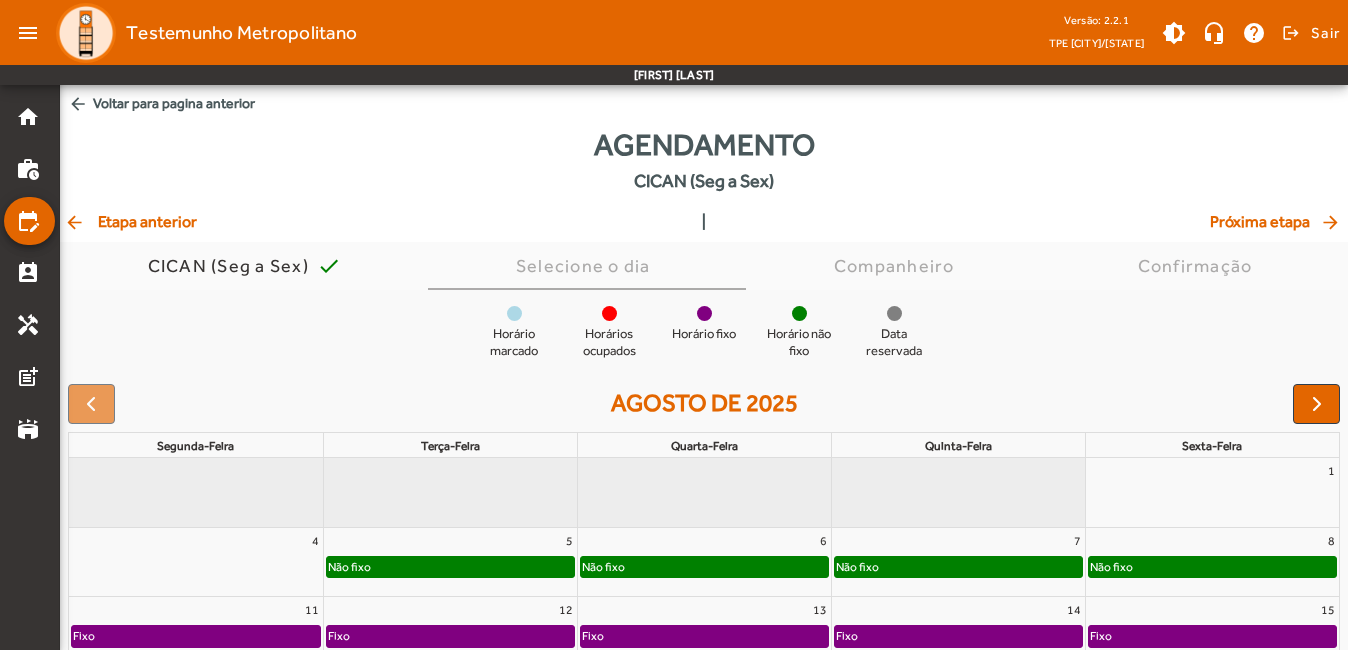 click on "arrow_back  Etapa anterior" 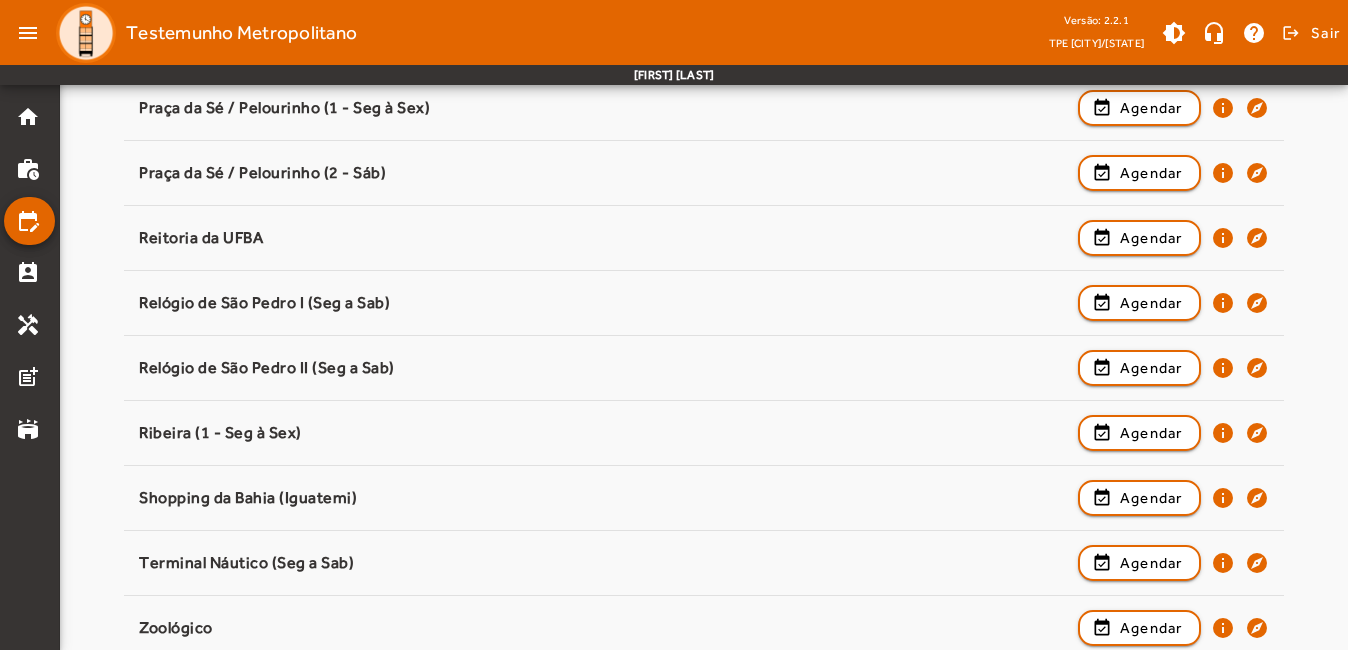 scroll, scrollTop: 1922, scrollLeft: 0, axis: vertical 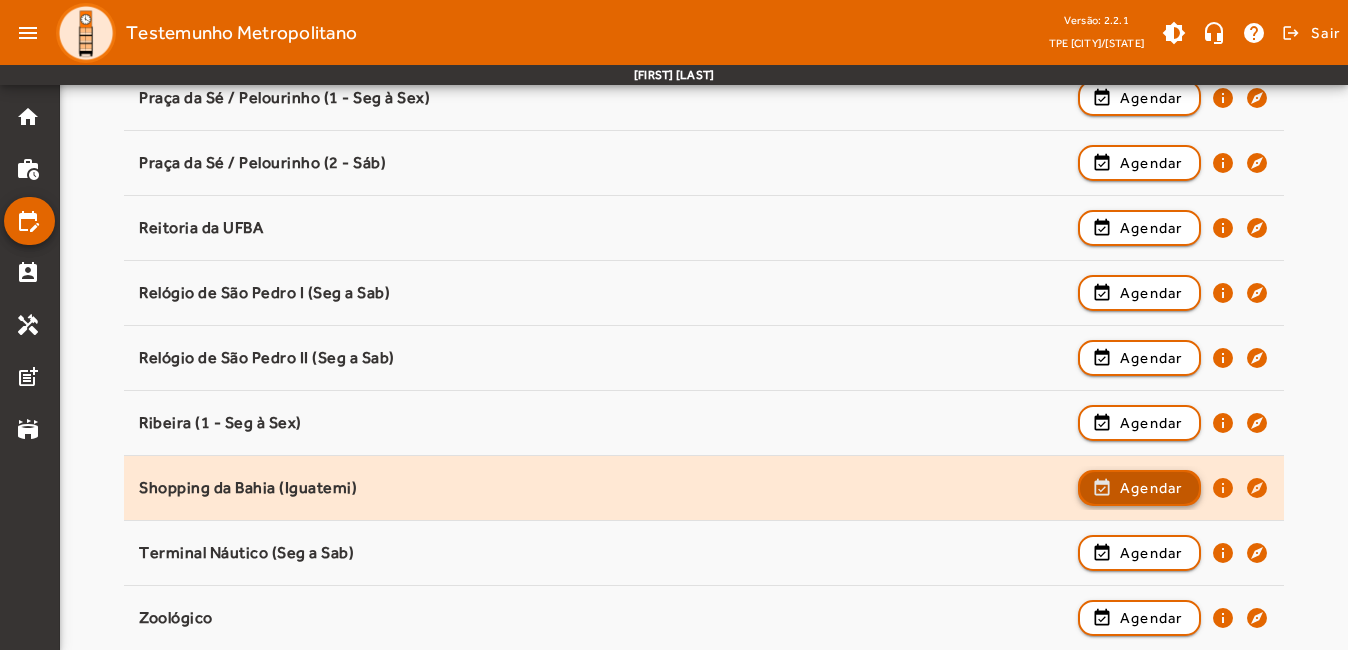 click on "Agendar" 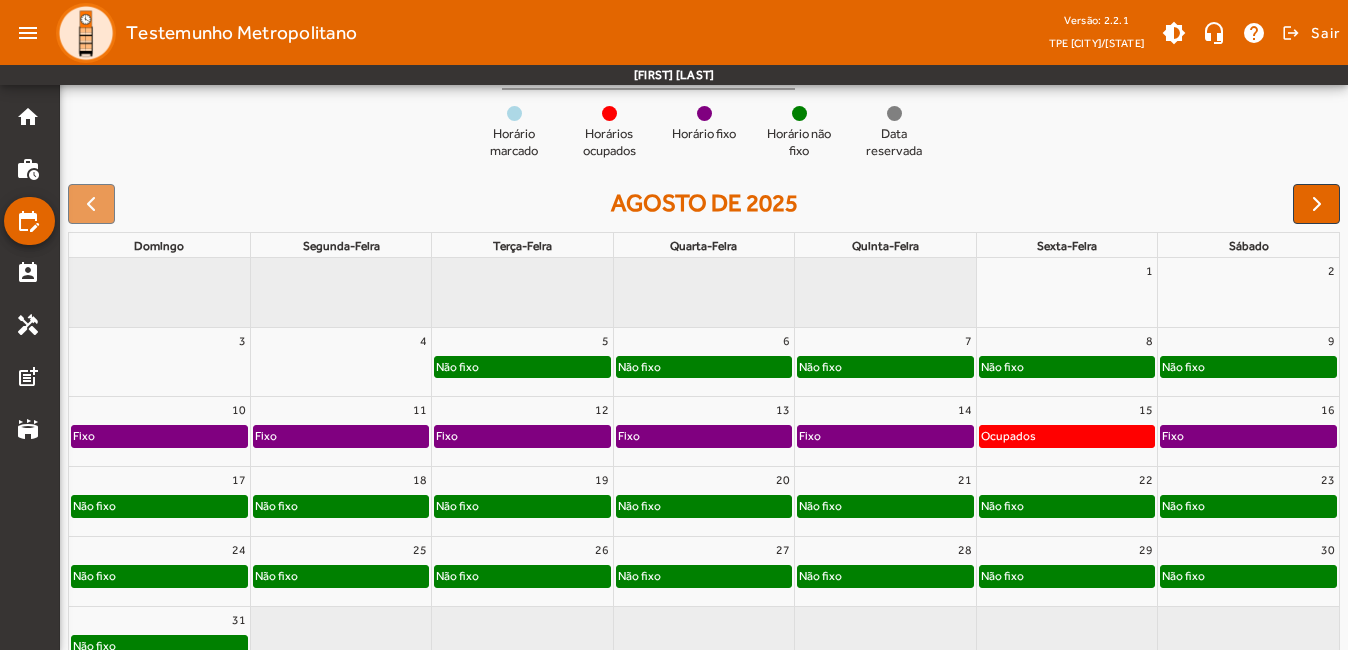 scroll, scrollTop: 0, scrollLeft: 0, axis: both 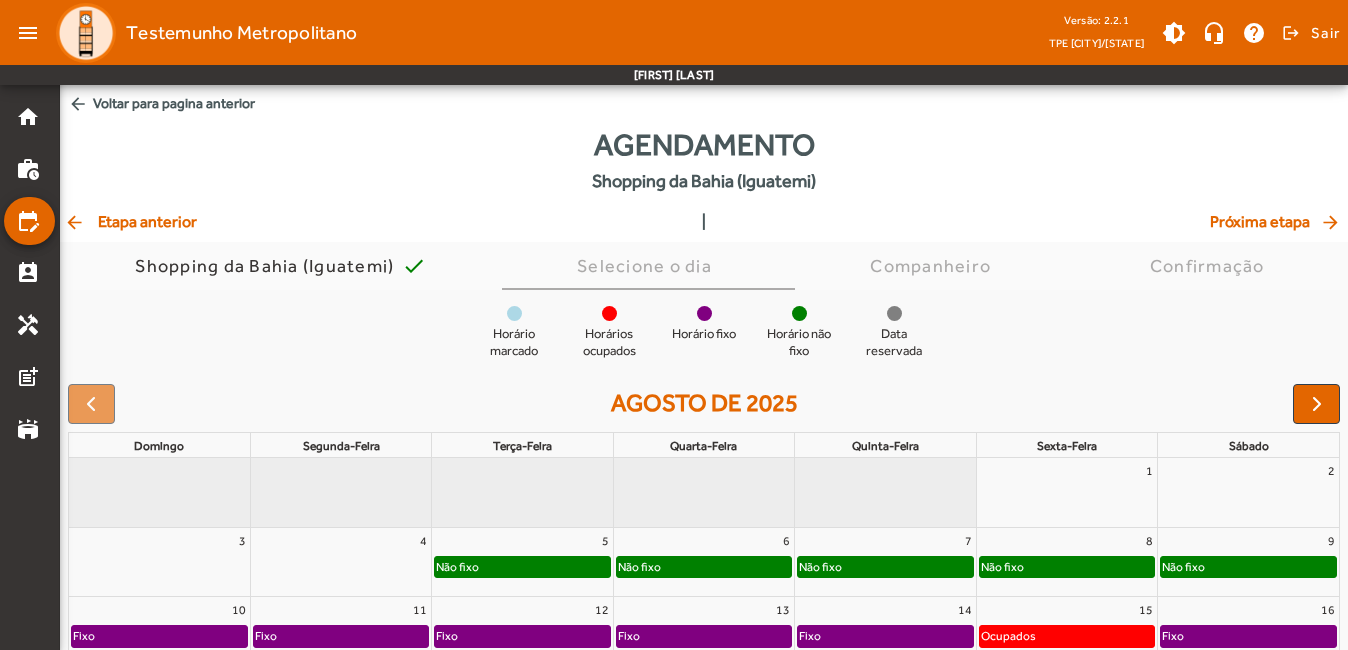 click on "arrow_back  Etapa anterior" 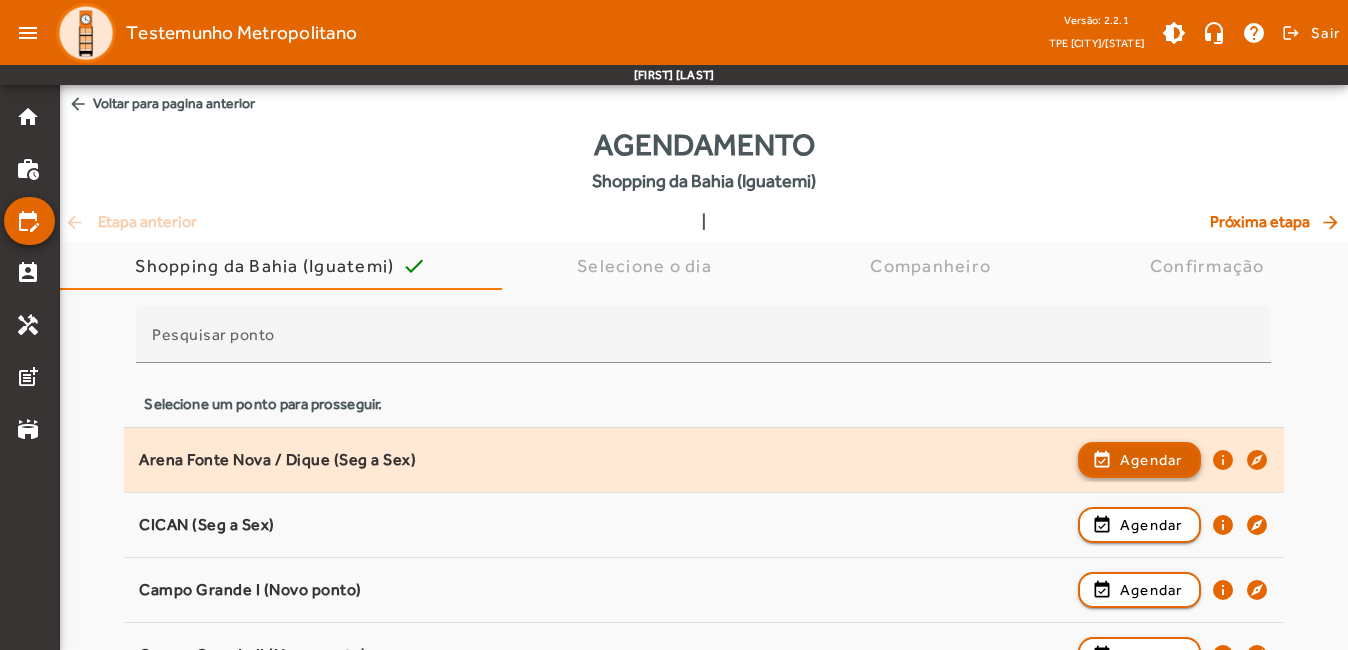 click on "Agendar" at bounding box center (1151, 525) 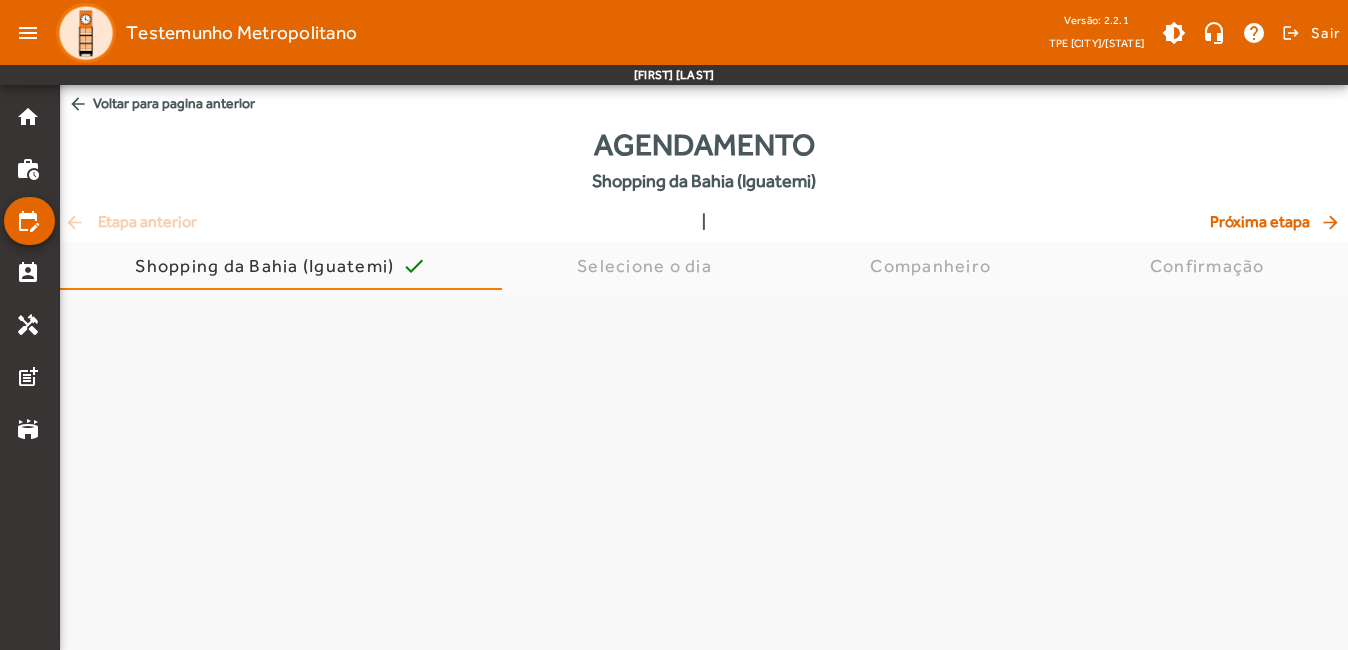 click at bounding box center [704, 1431] 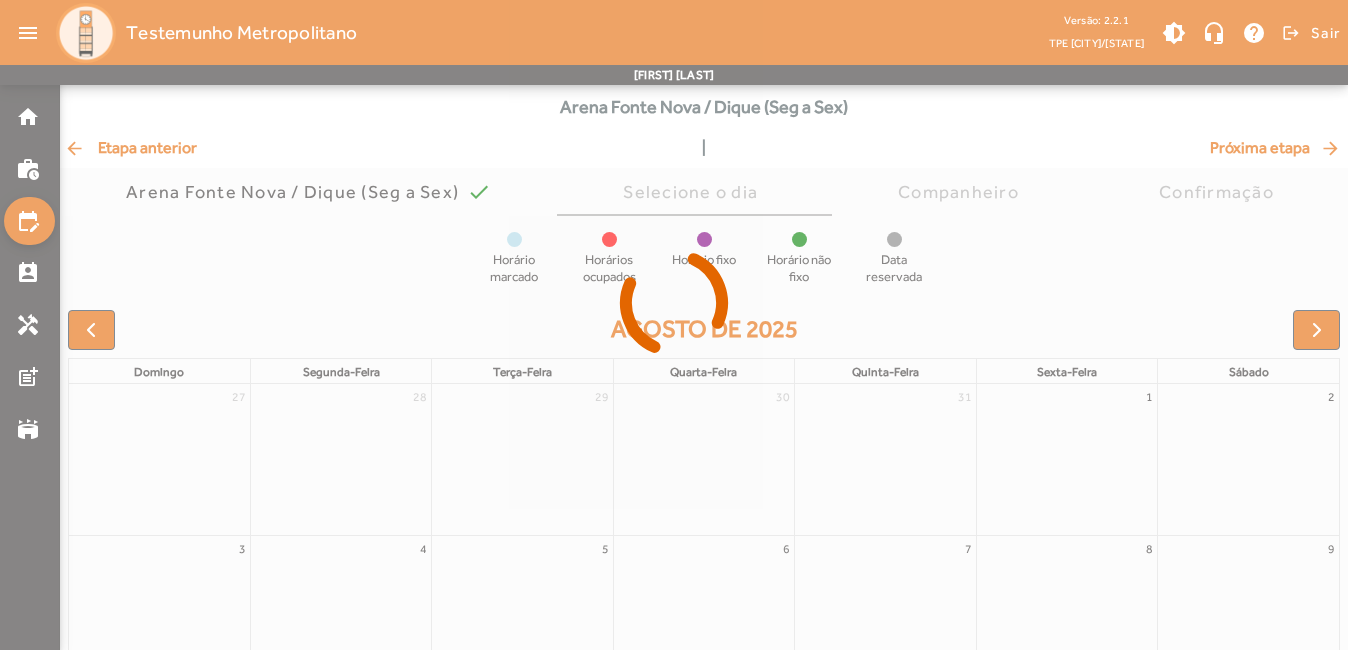 scroll, scrollTop: 236, scrollLeft: 0, axis: vertical 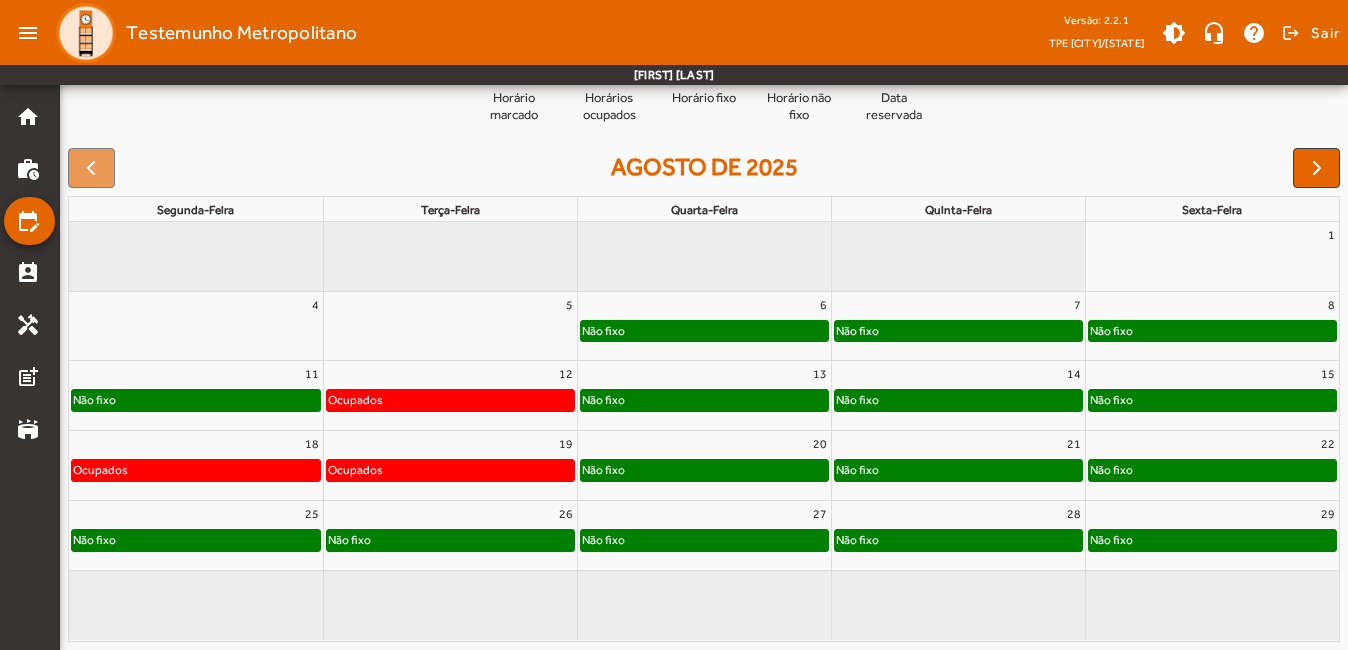 click on "Não fixo" 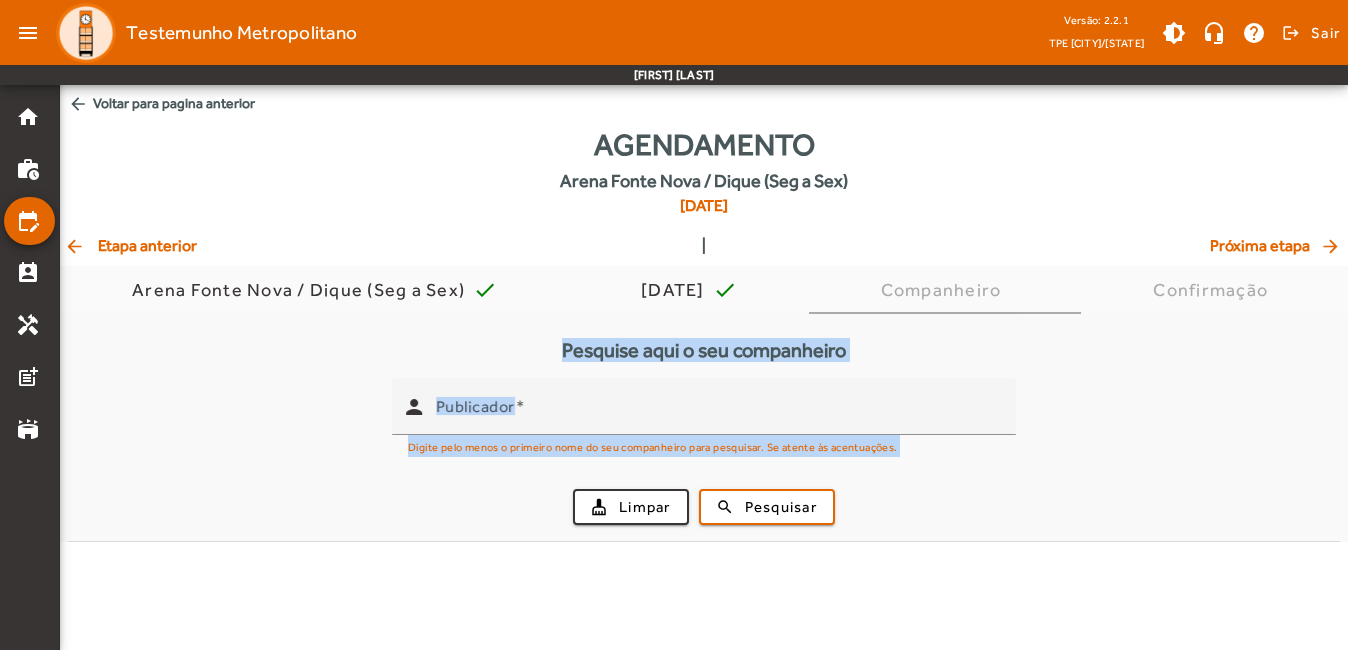 scroll, scrollTop: 0, scrollLeft: 0, axis: both 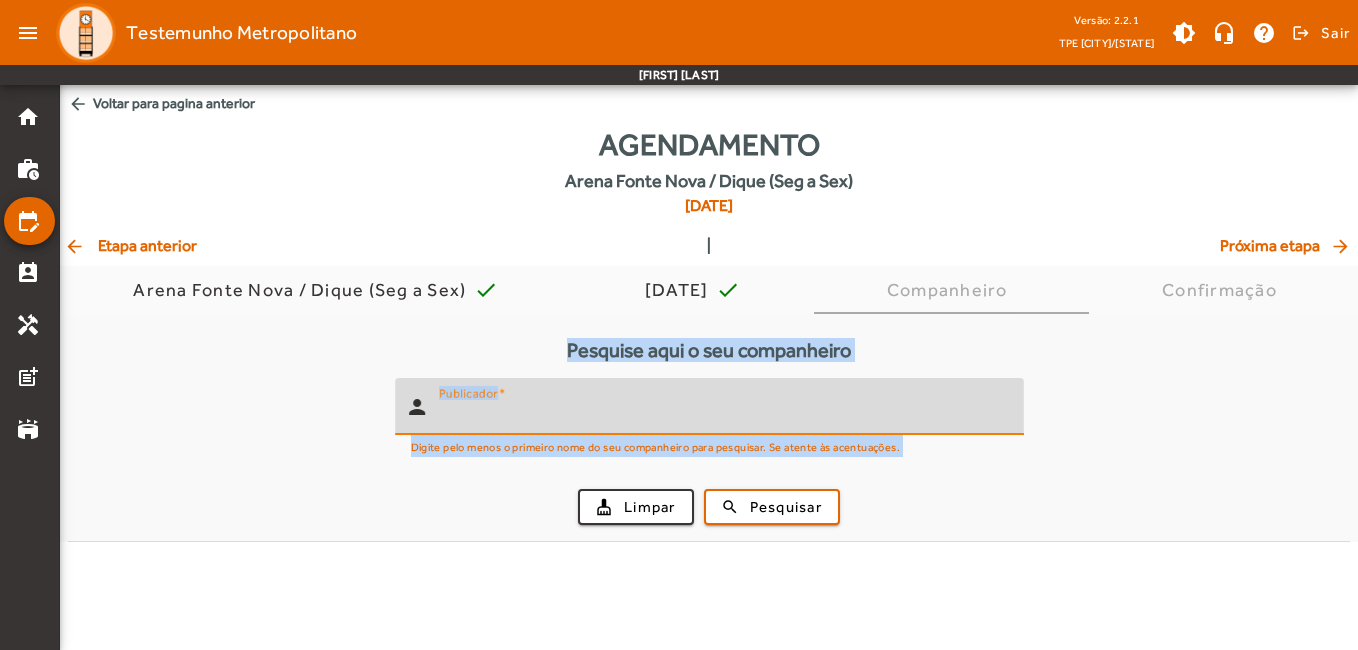 click on "Publicador" at bounding box center [723, 415] 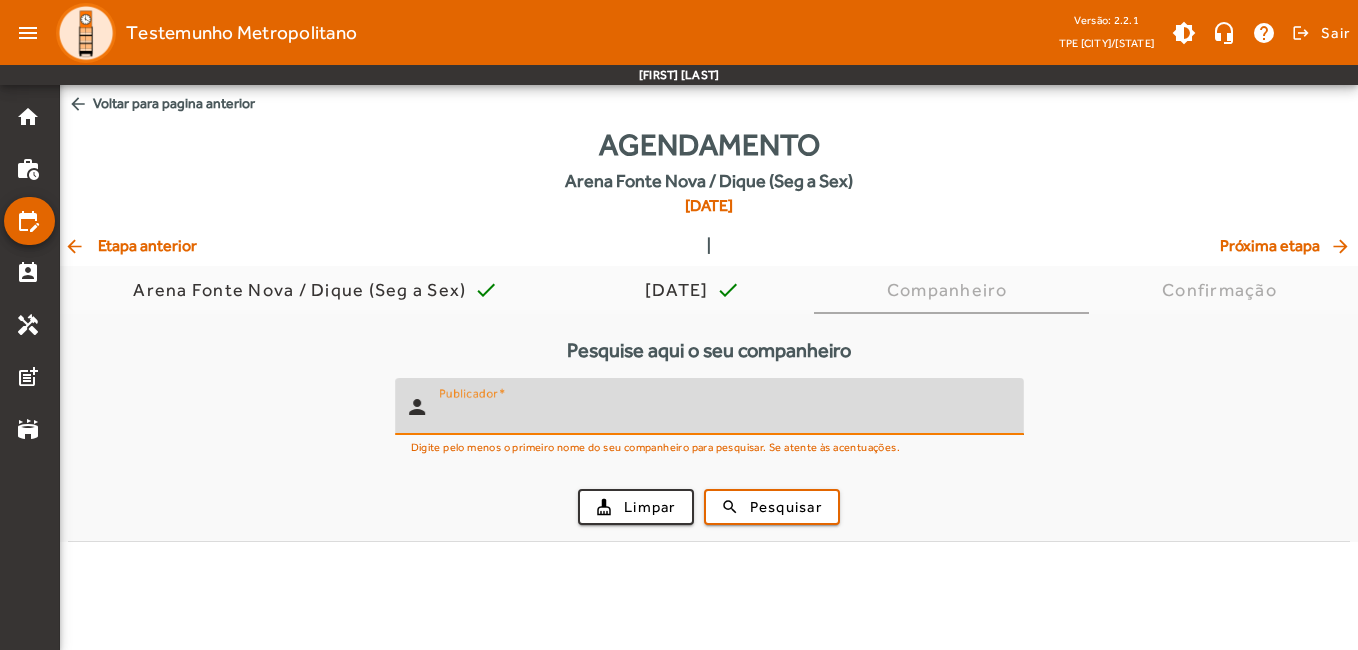 click on "Publicador" at bounding box center (723, 415) 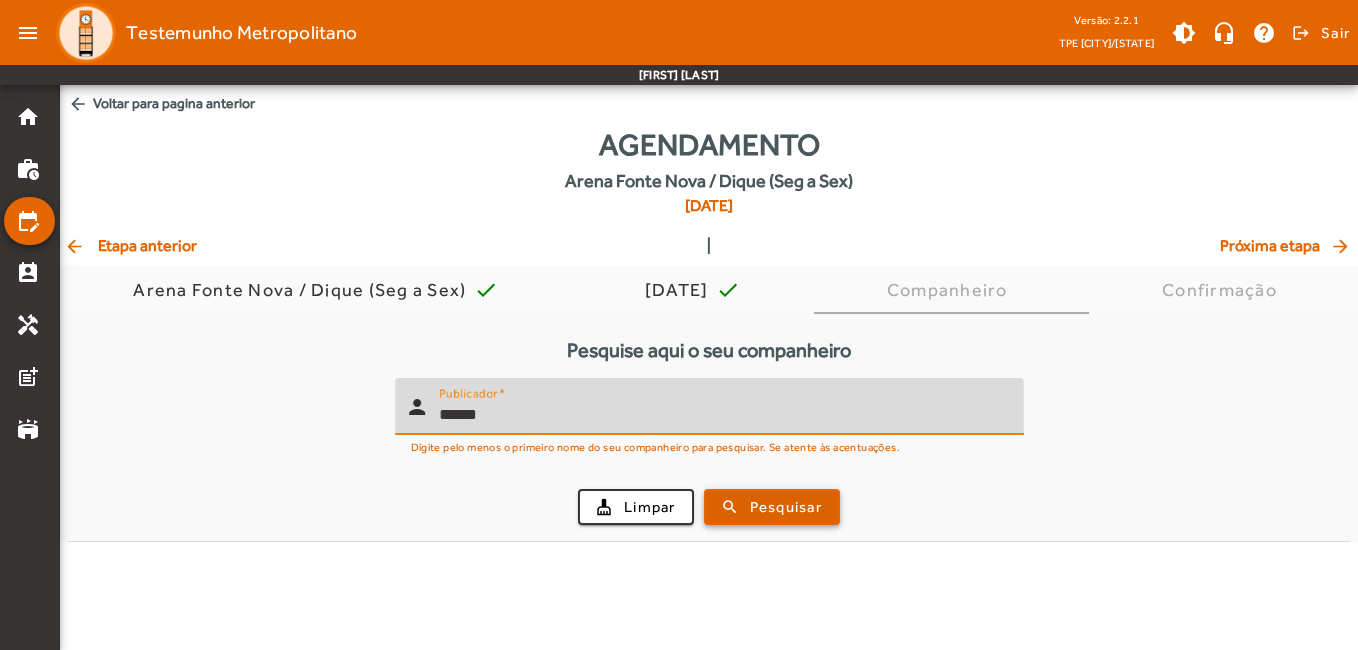 type on "*****" 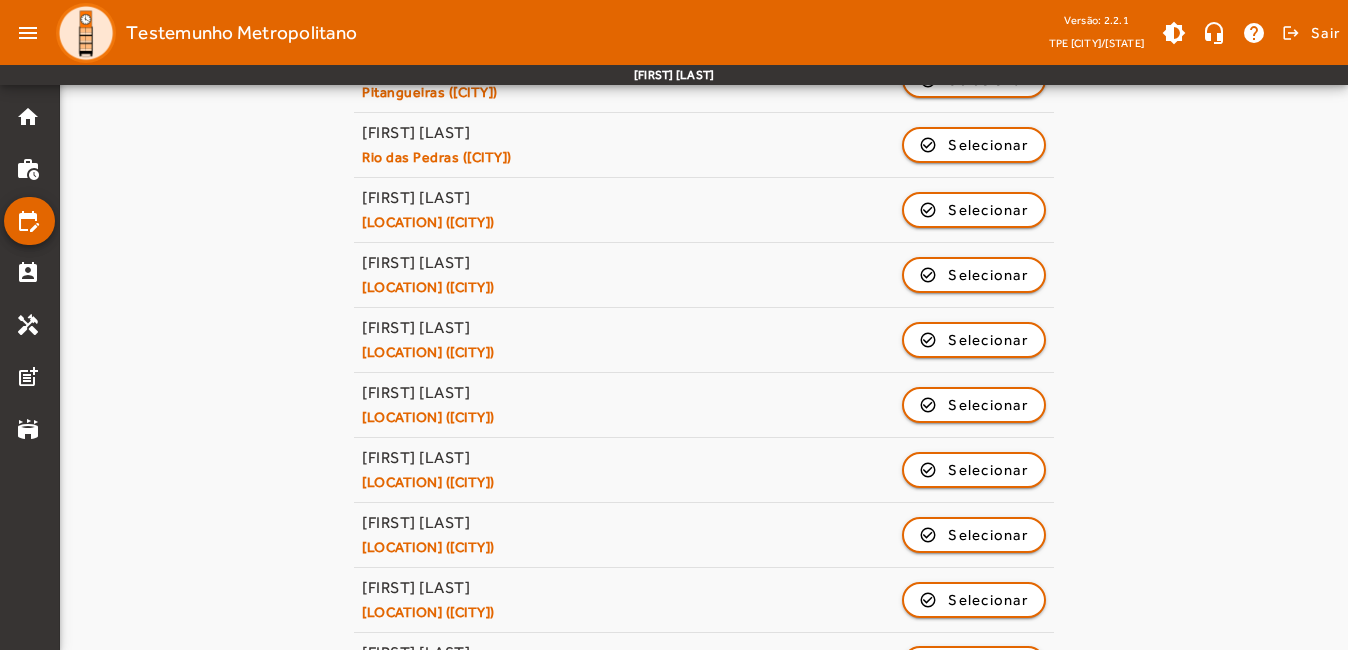 scroll, scrollTop: 2100, scrollLeft: 0, axis: vertical 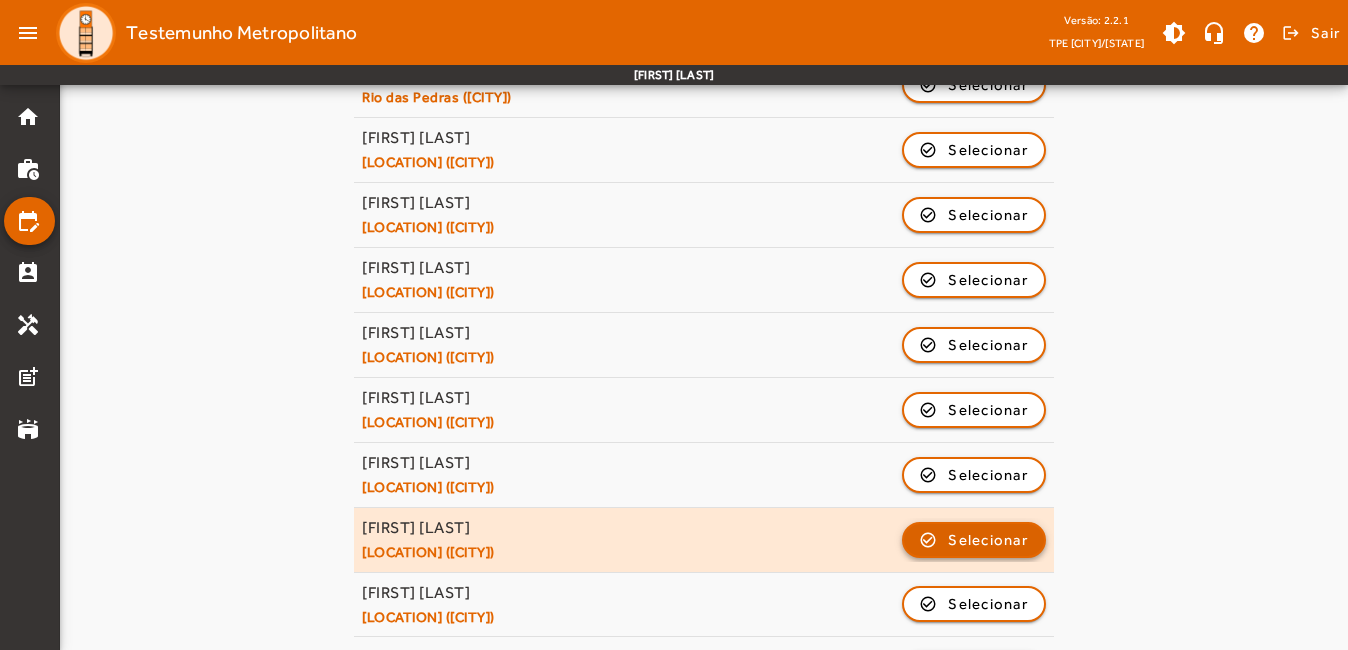 click on "Selecionar" at bounding box center (988, 604) 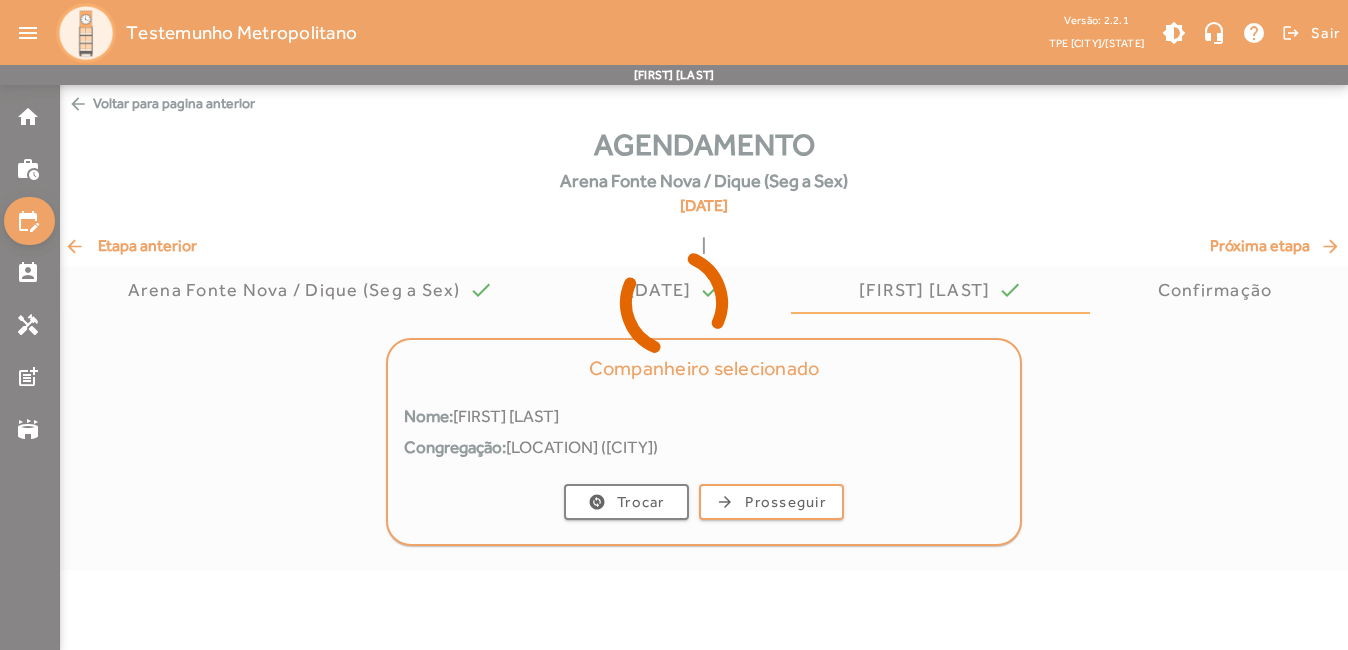 scroll, scrollTop: 0, scrollLeft: 0, axis: both 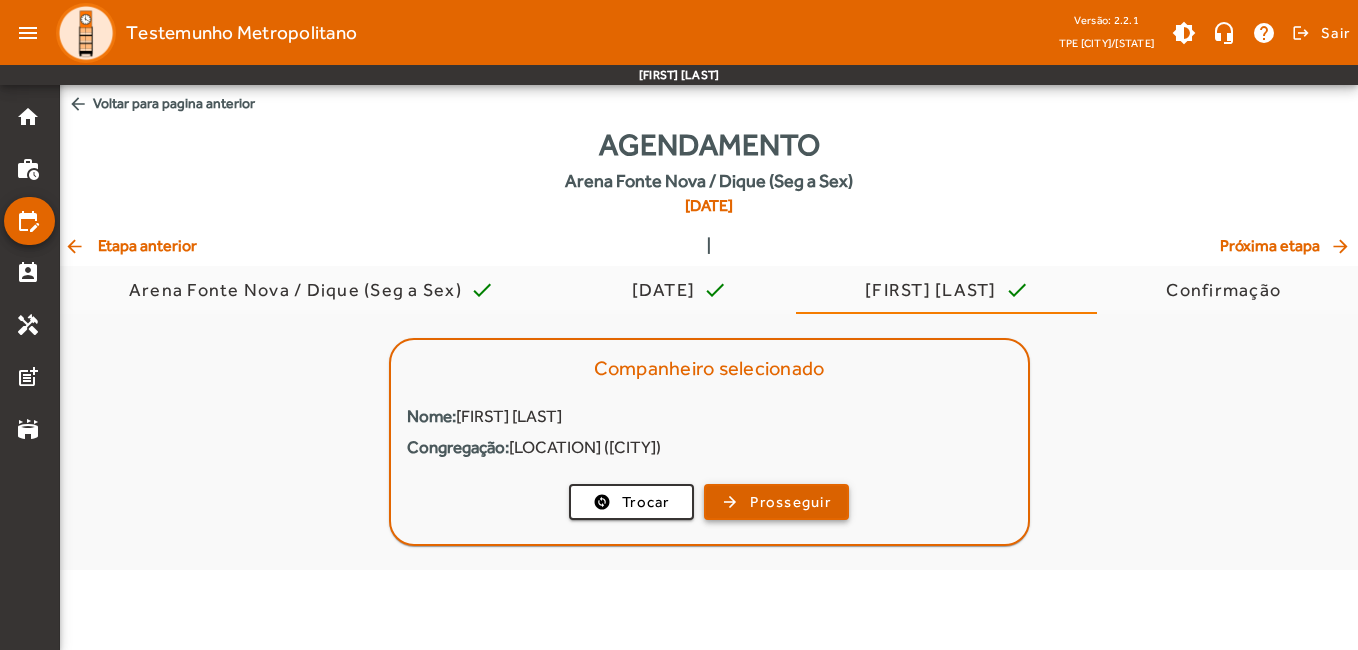 click on "Prosseguir" 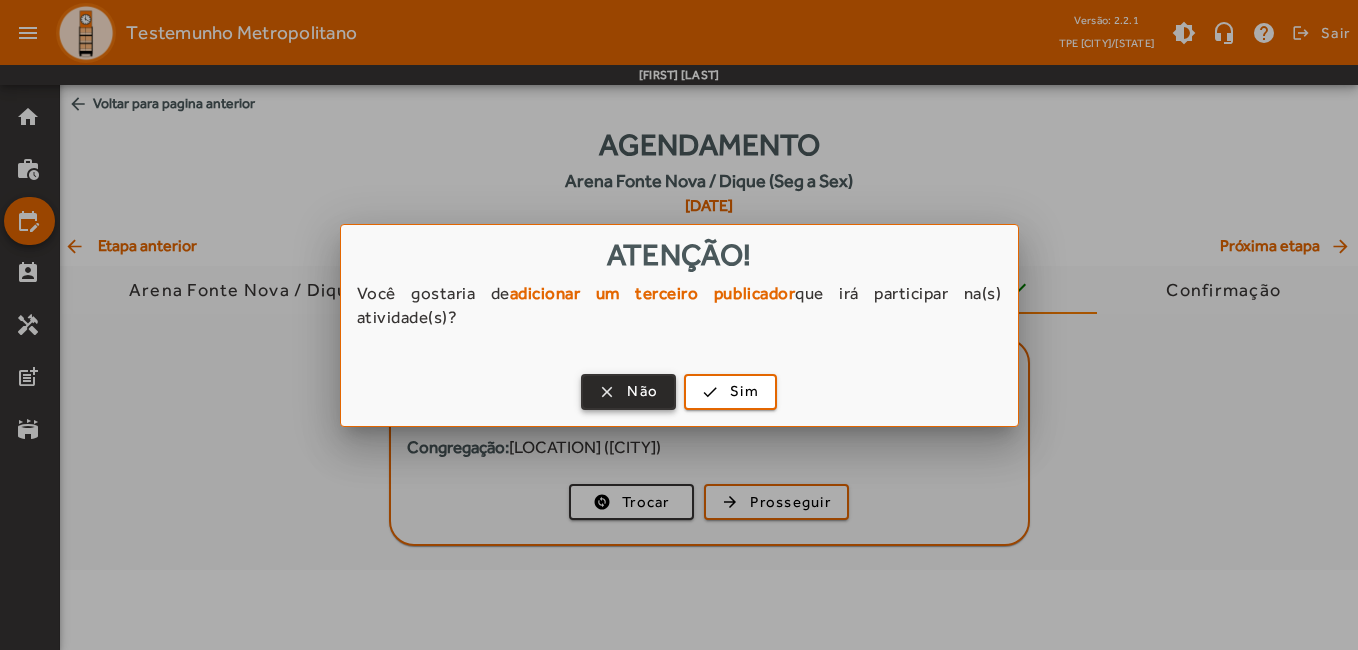 click on "Não" at bounding box center (642, 391) 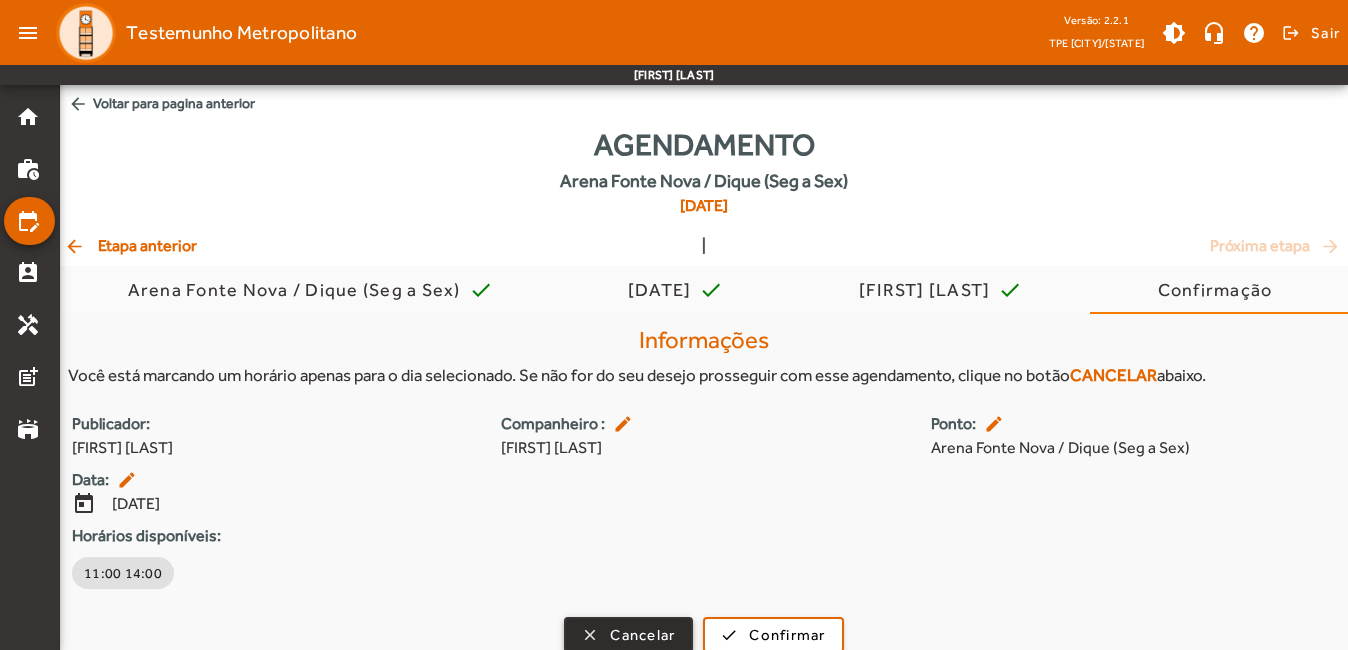 click on "Cancelar" at bounding box center (642, 635) 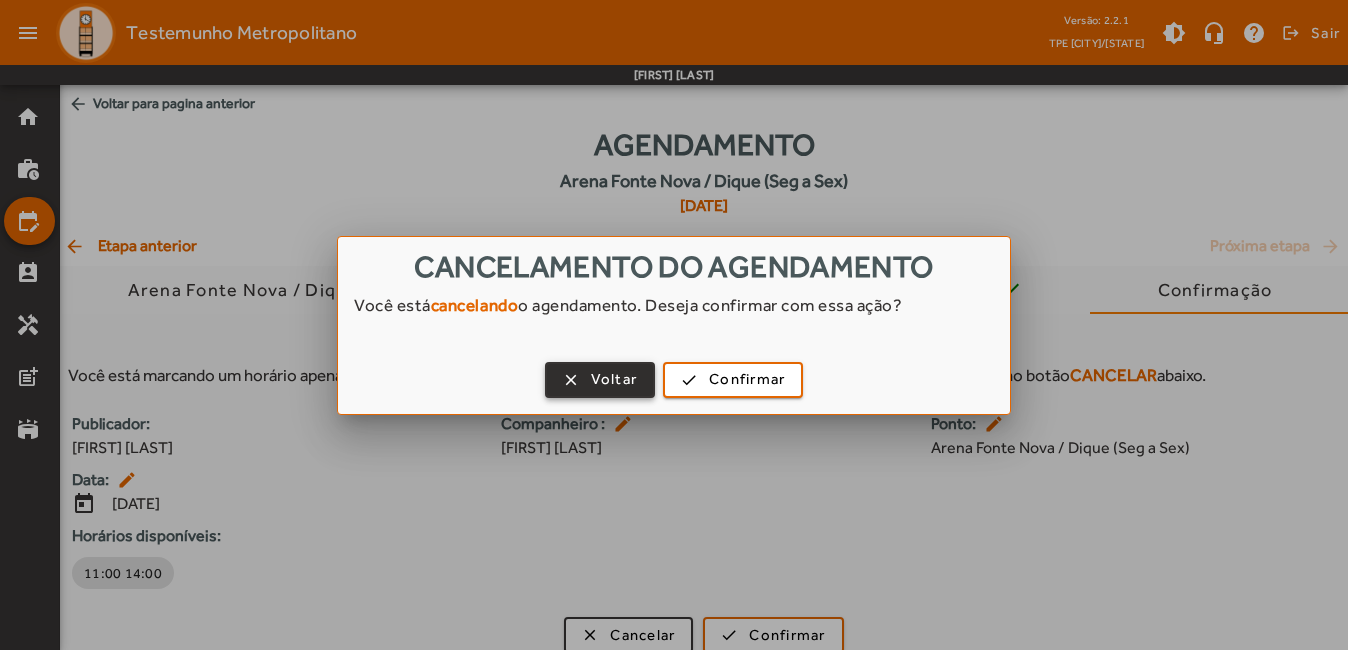 type 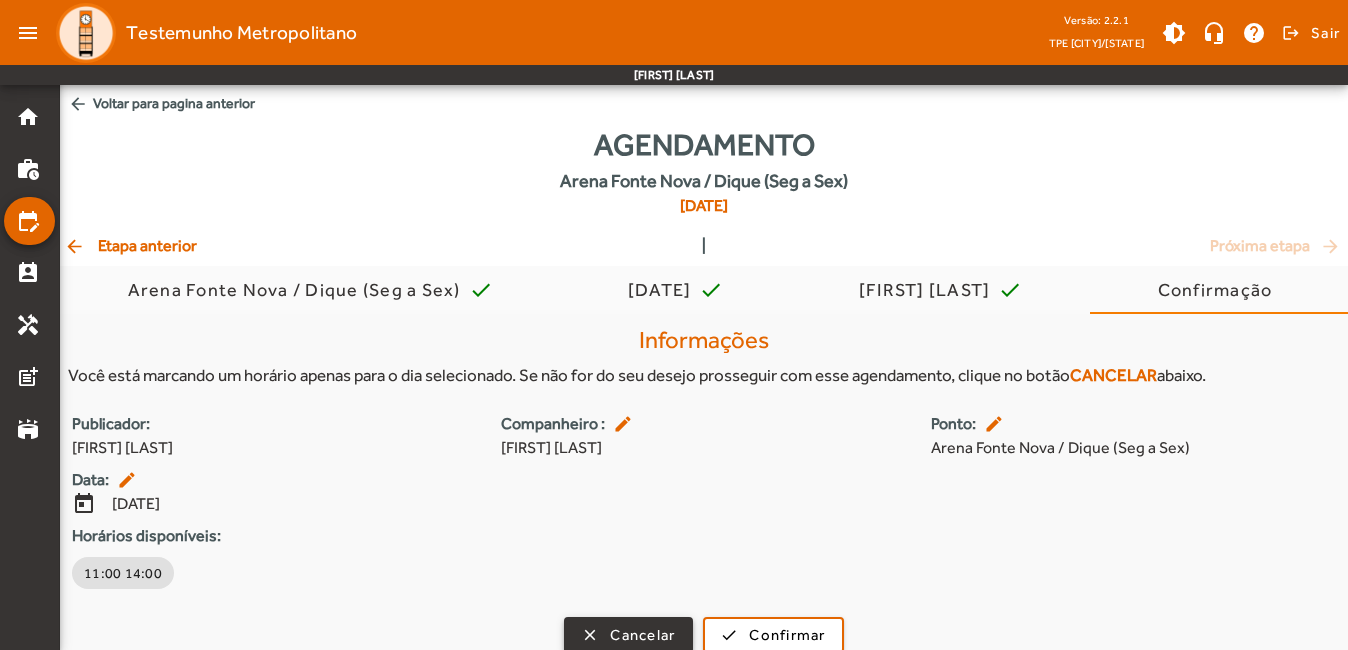 scroll, scrollTop: 1, scrollLeft: 0, axis: vertical 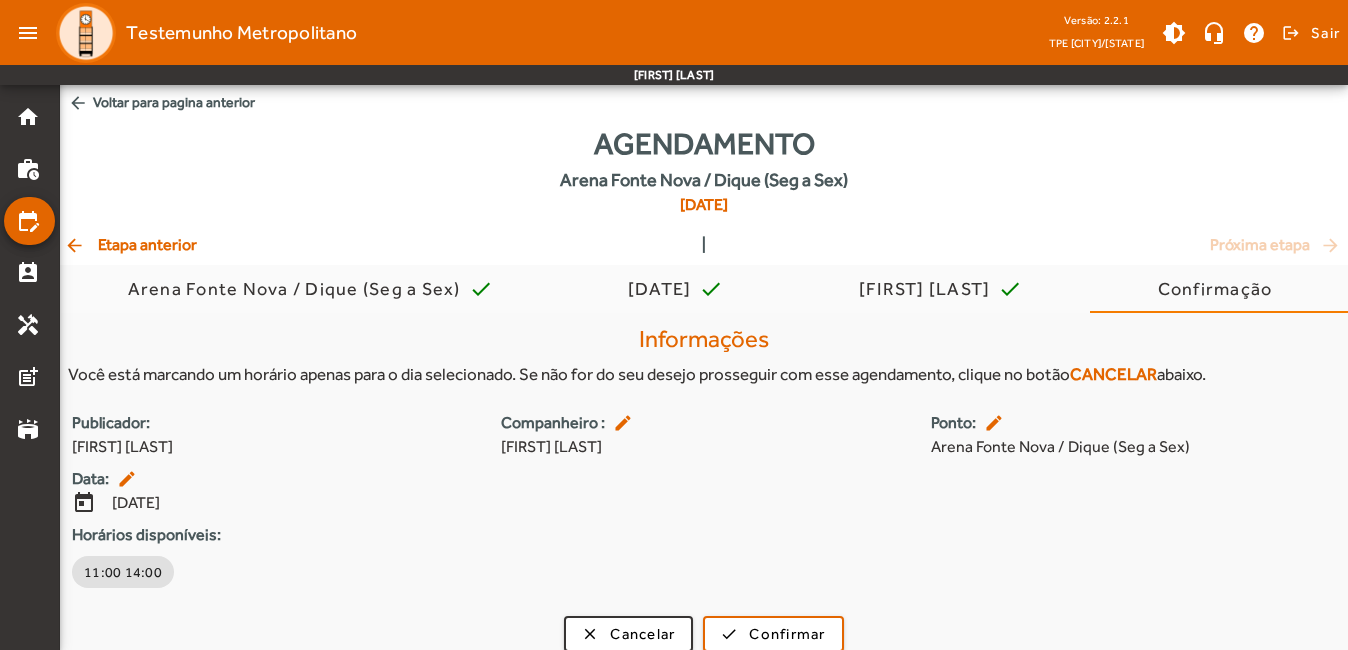 click on "arrow_back  Etapa anterior" 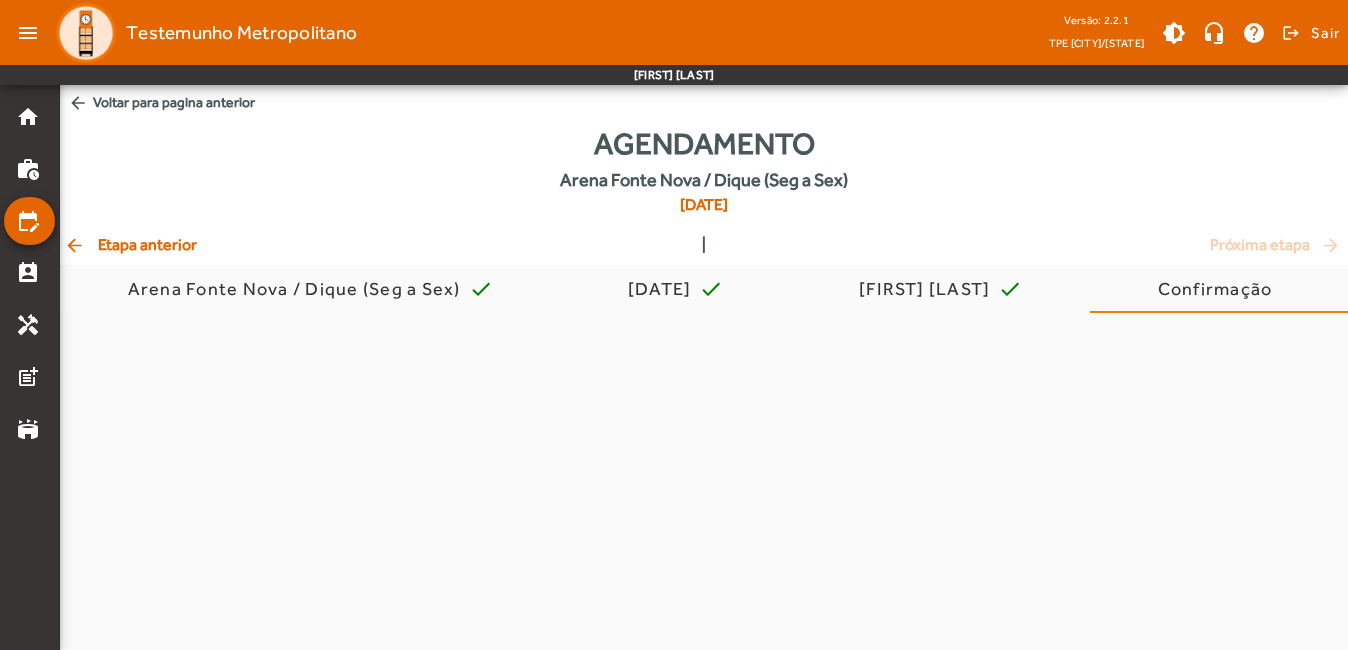 scroll, scrollTop: 0, scrollLeft: 0, axis: both 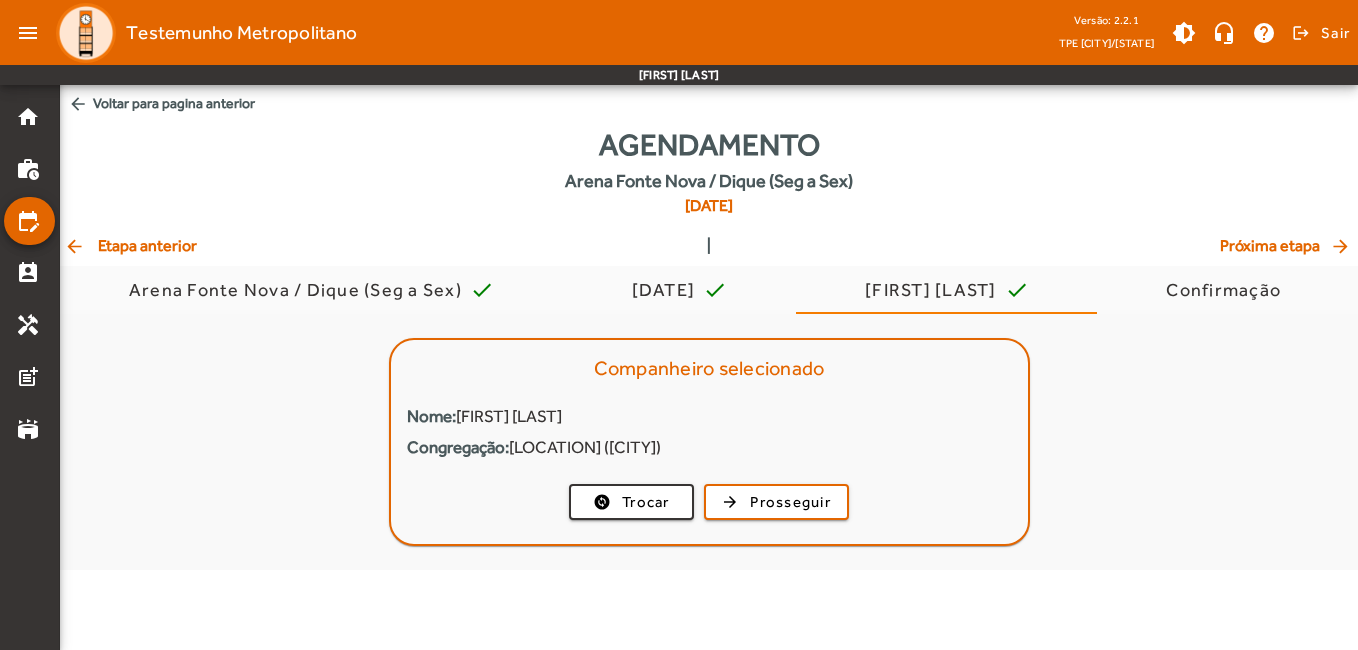 click on "arrow_back  Etapa anterior" 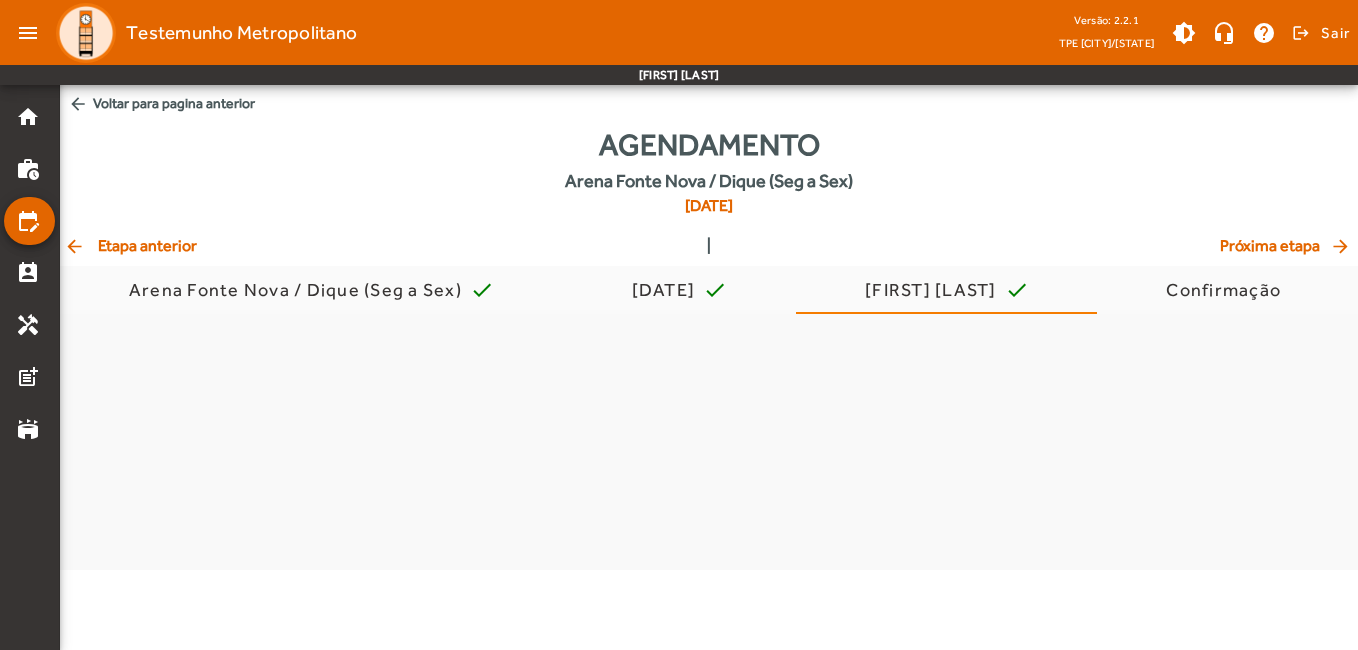 click on "arrow_back  Etapa anterior" 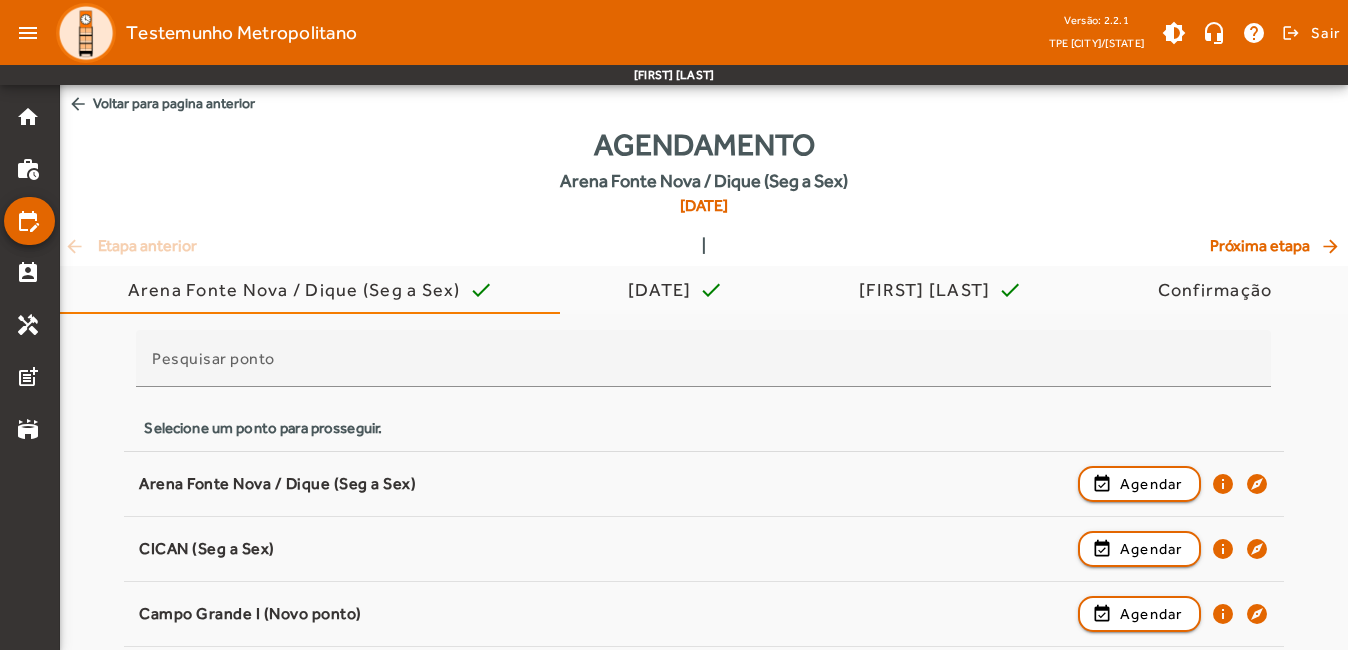 drag, startPoint x: 167, startPoint y: 243, endPoint x: 123, endPoint y: 249, distance: 44.407207 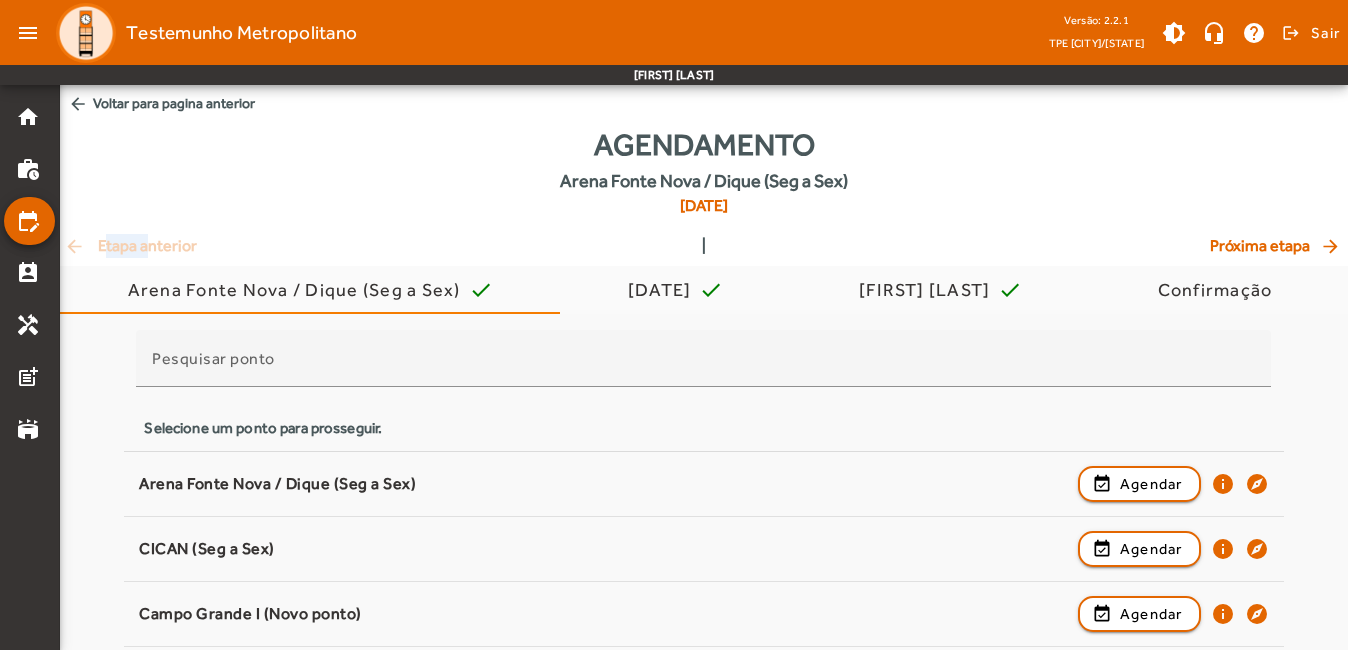click on "arrow_back  Etapa anterior  |  Próxima etapa  arrow_forward" 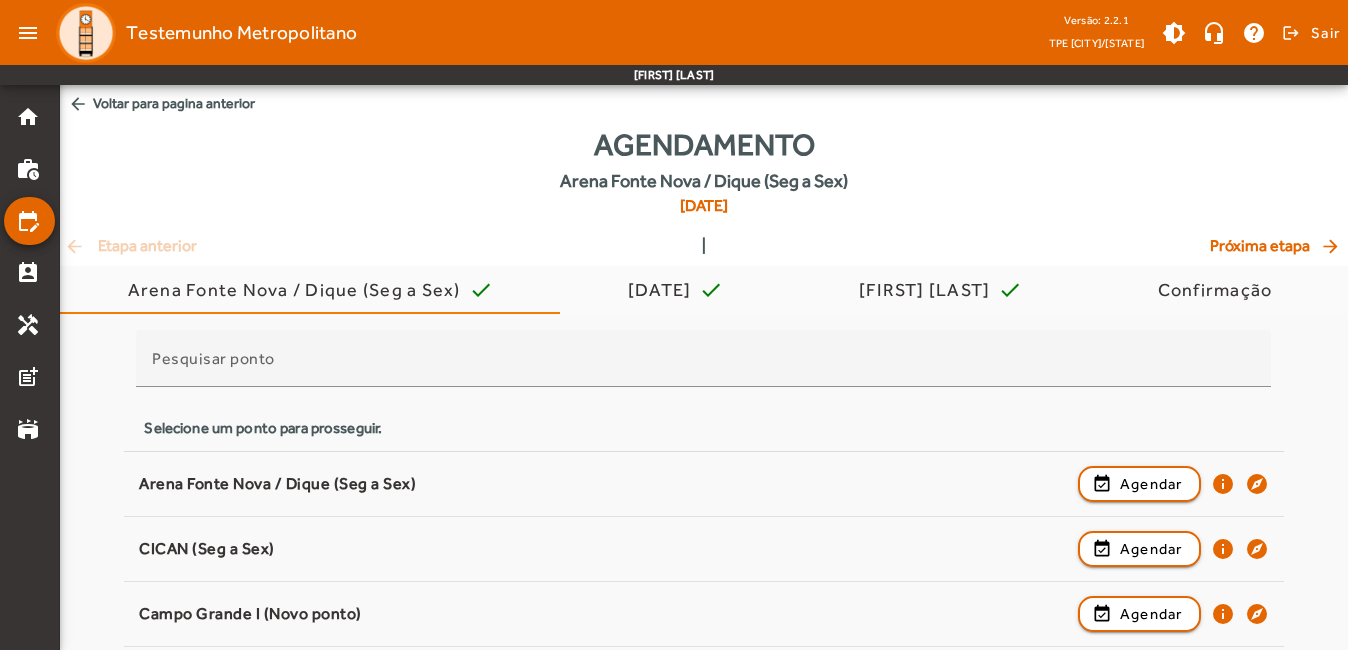 drag, startPoint x: 123, startPoint y: 249, endPoint x: 86, endPoint y: 244, distance: 37.336308 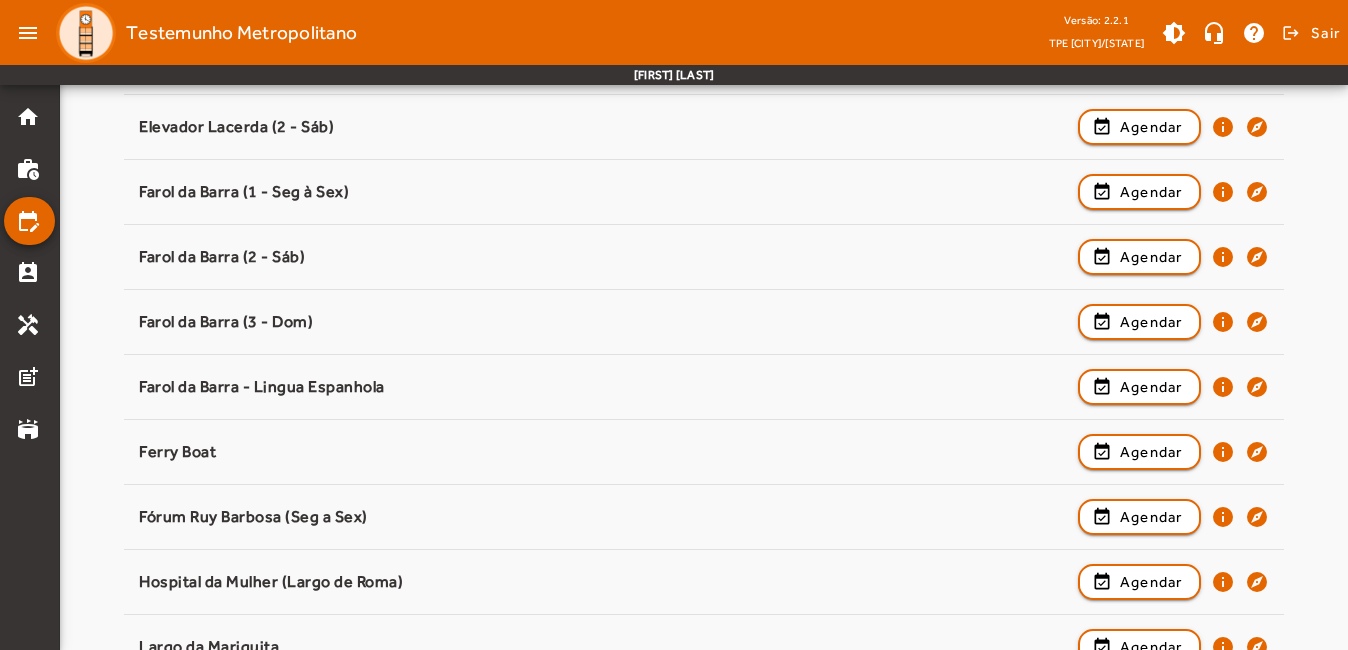 scroll, scrollTop: 646, scrollLeft: 0, axis: vertical 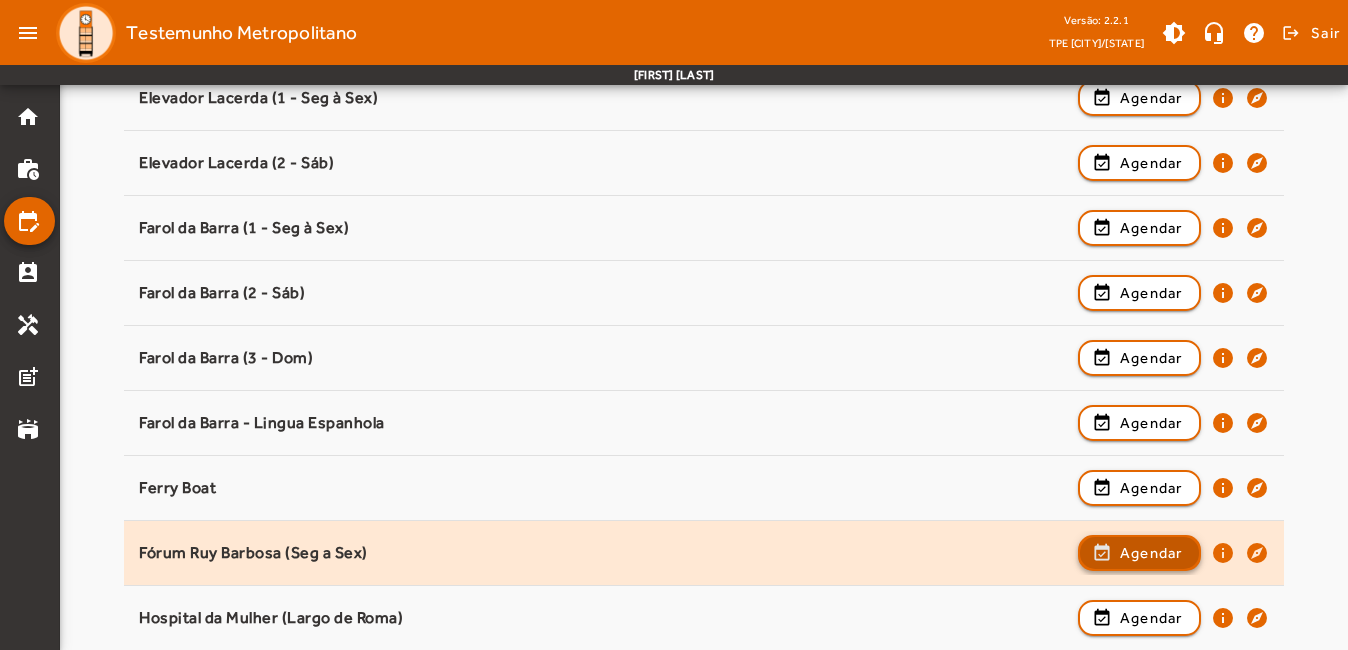 click on "Agendar" 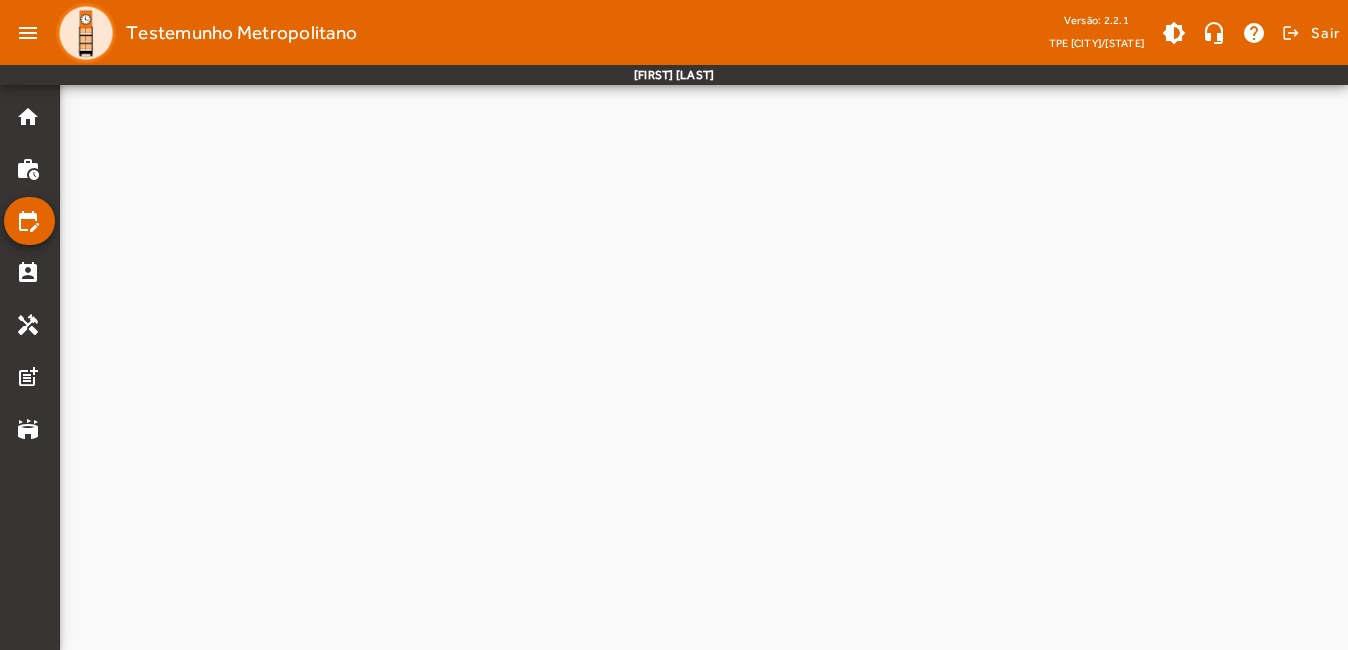 click at bounding box center [704, 809] 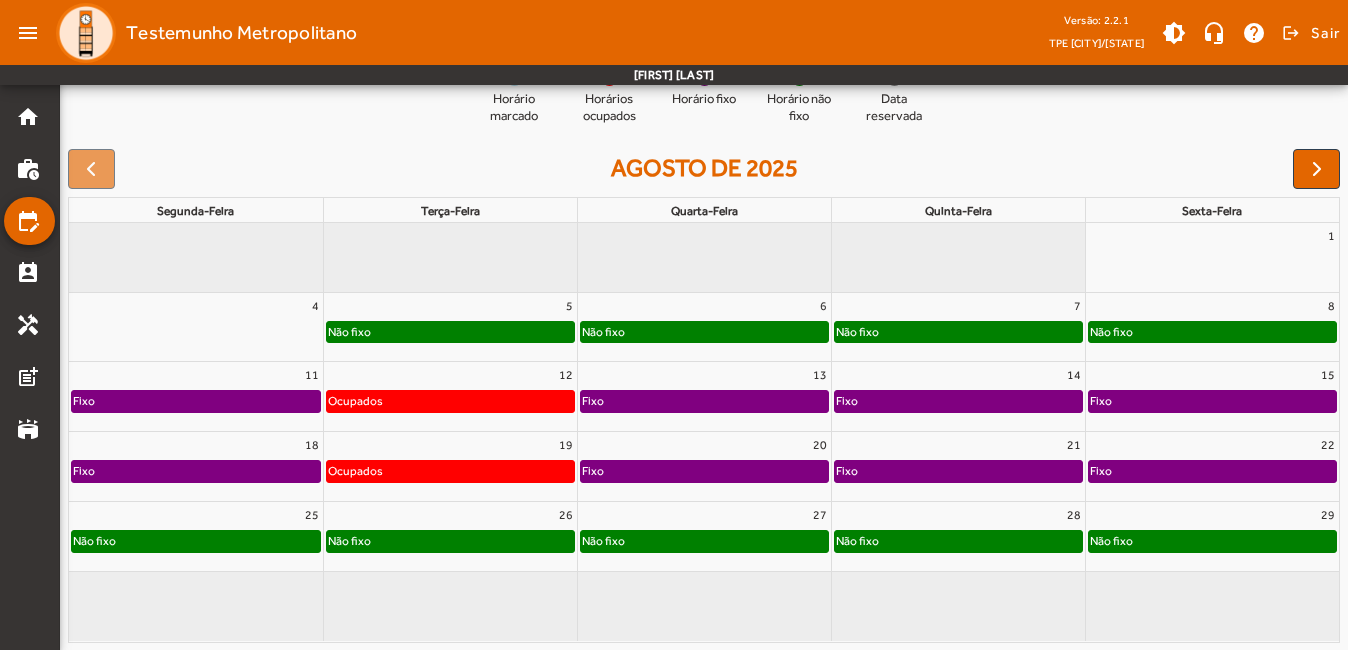 scroll, scrollTop: 236, scrollLeft: 0, axis: vertical 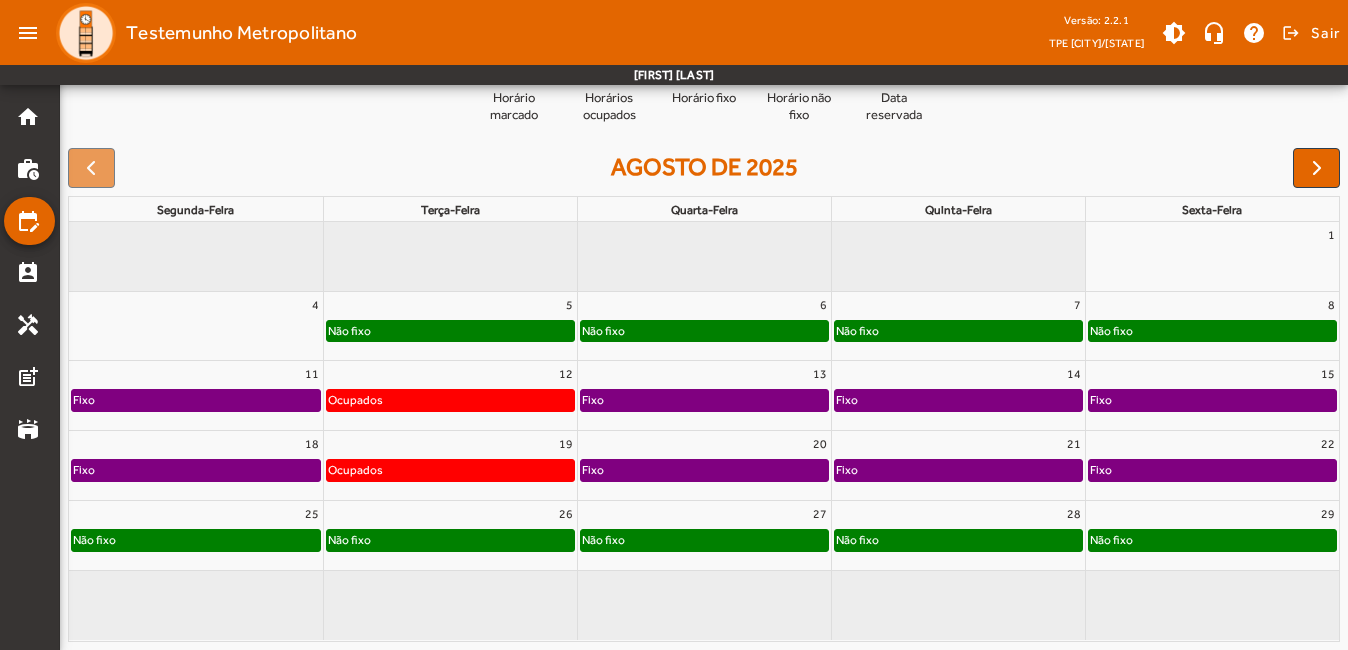 click on "Fixo" 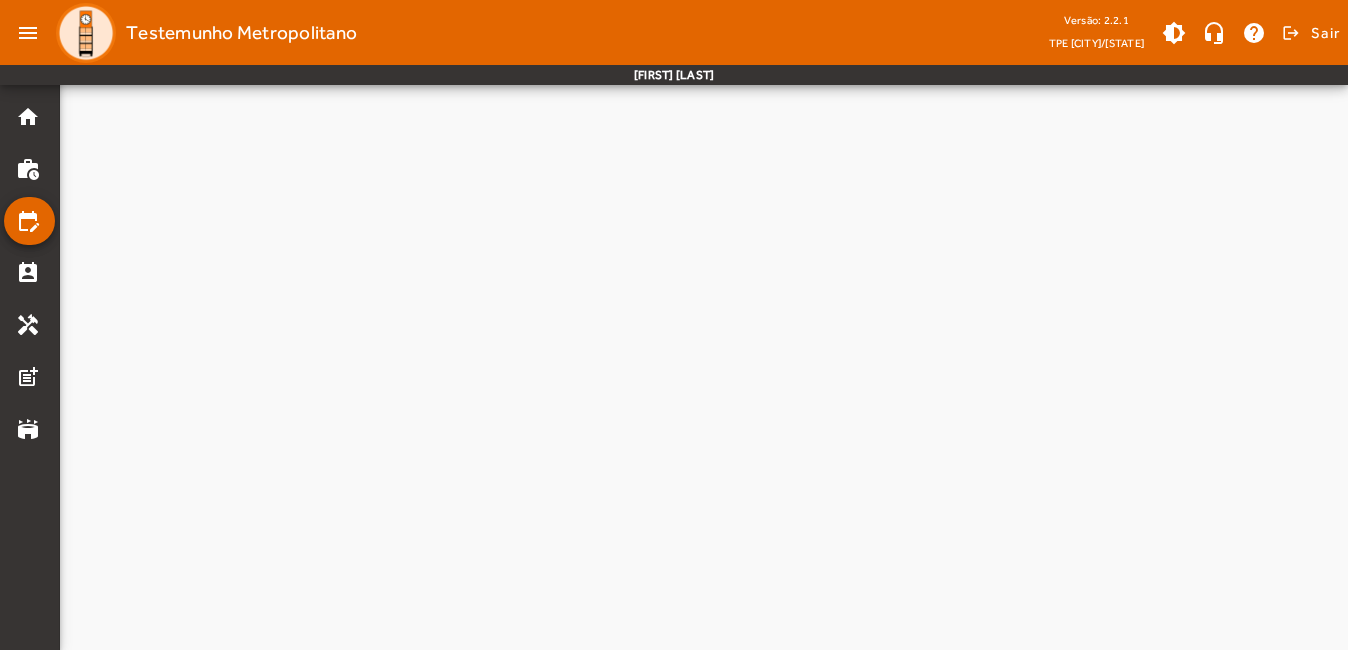 click at bounding box center (704, 352) 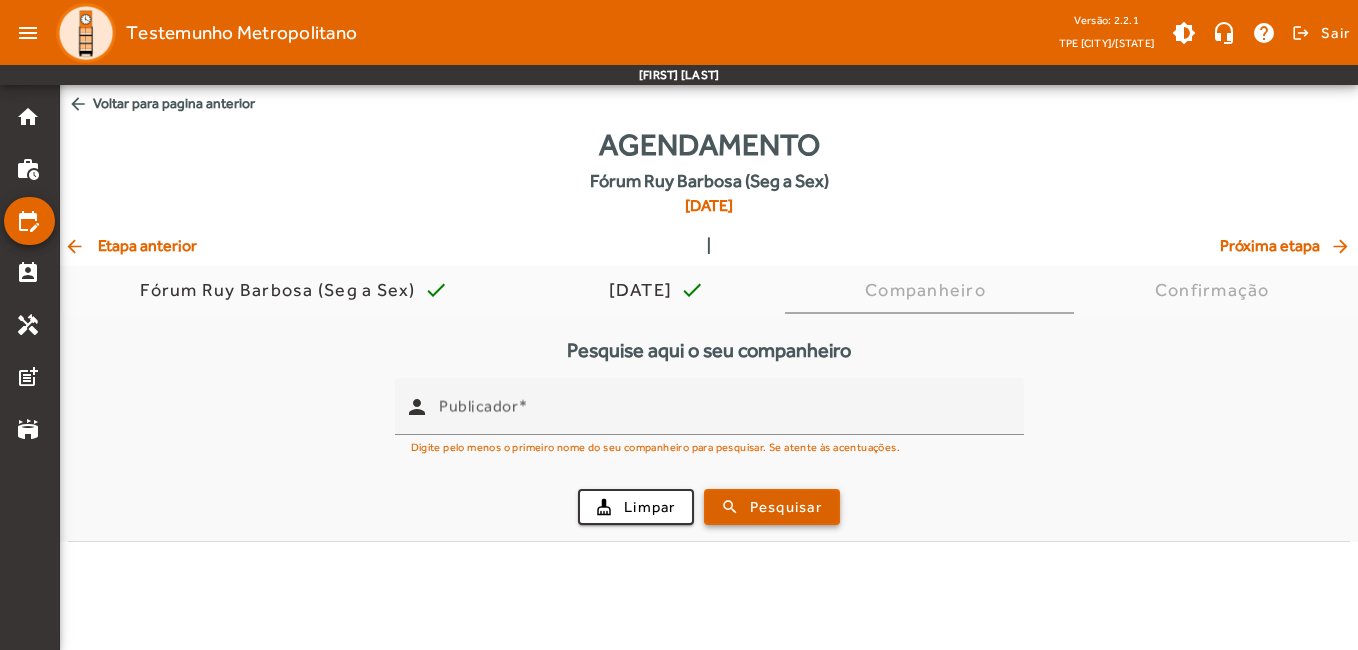click on "Pesquisar" at bounding box center [786, 507] 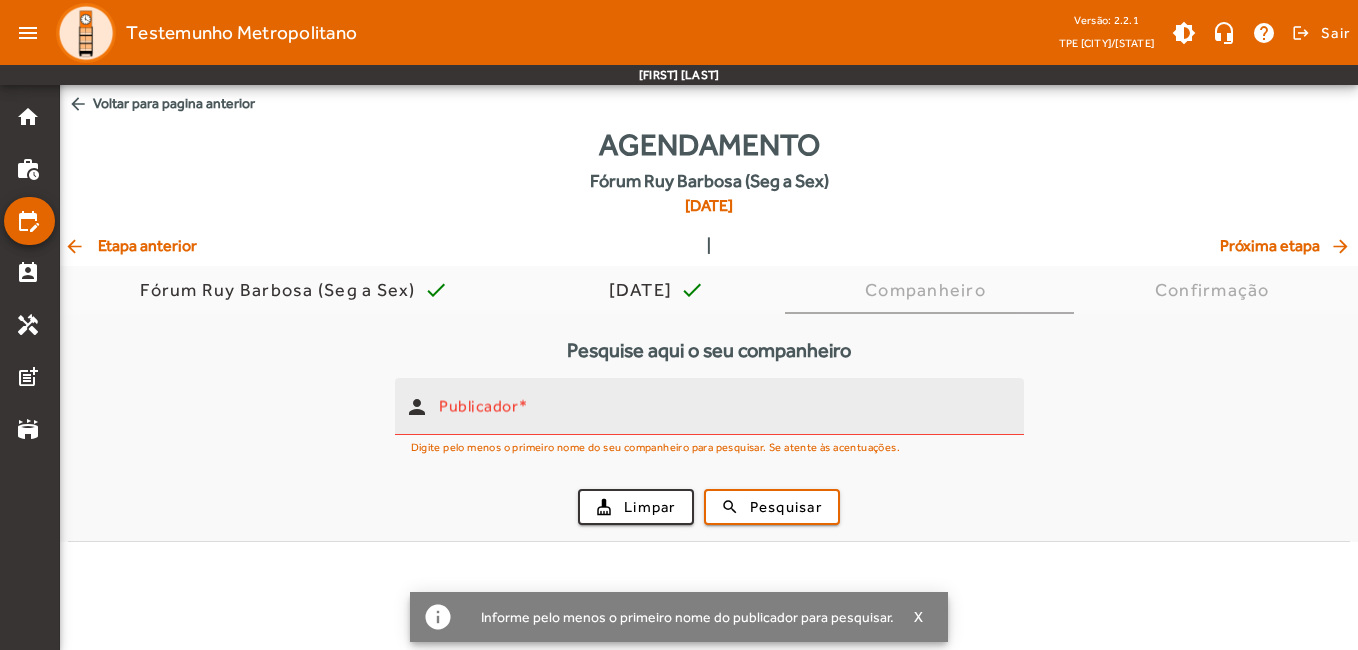 click on "Publicador" at bounding box center [723, 415] 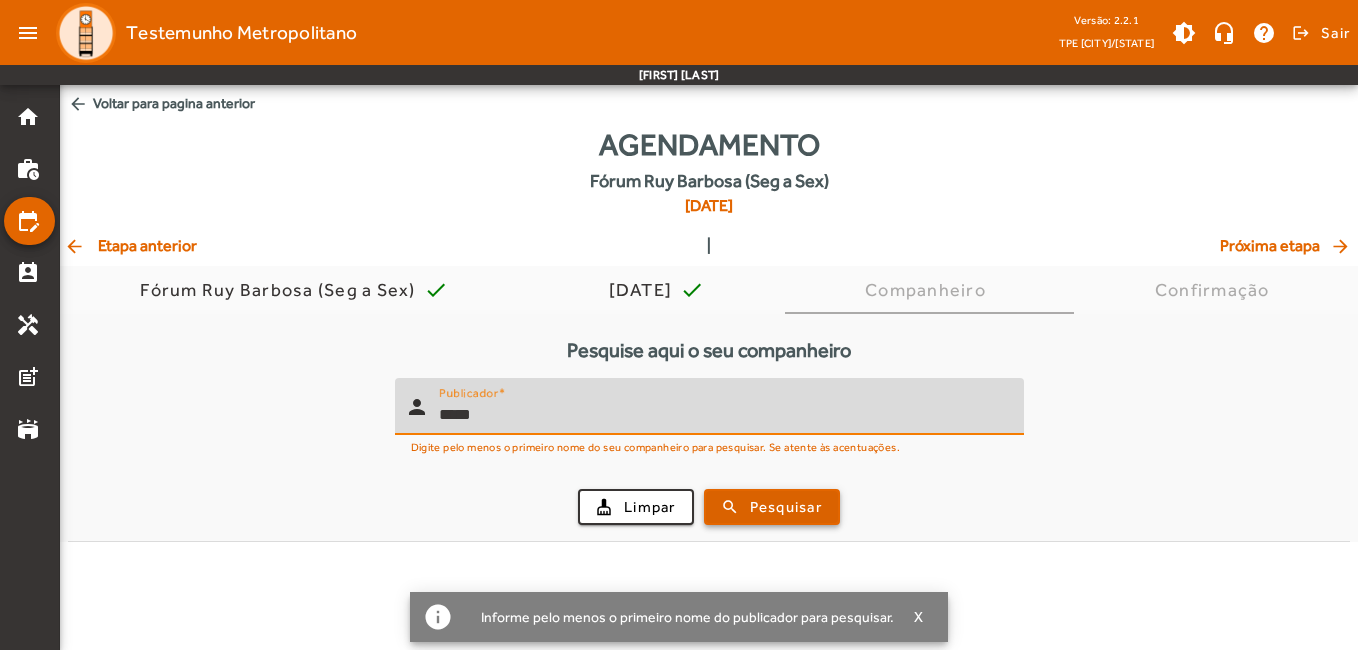 type on "*****" 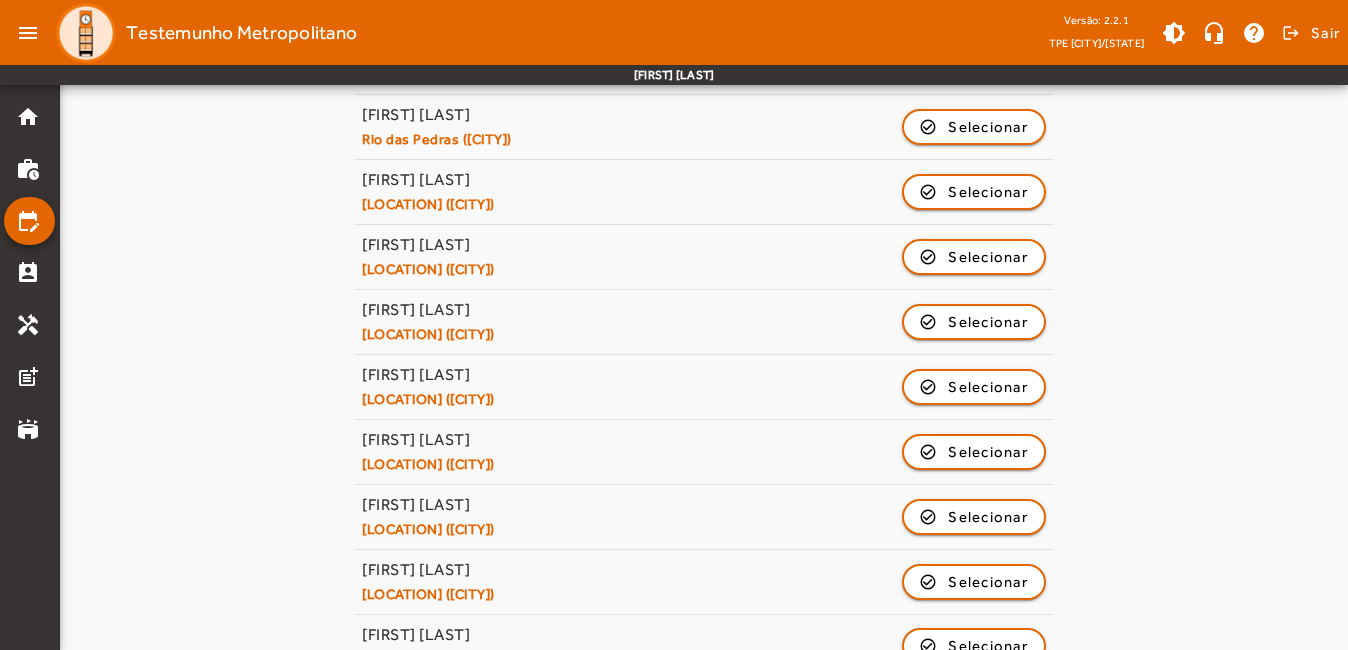 scroll, scrollTop: 2100, scrollLeft: 0, axis: vertical 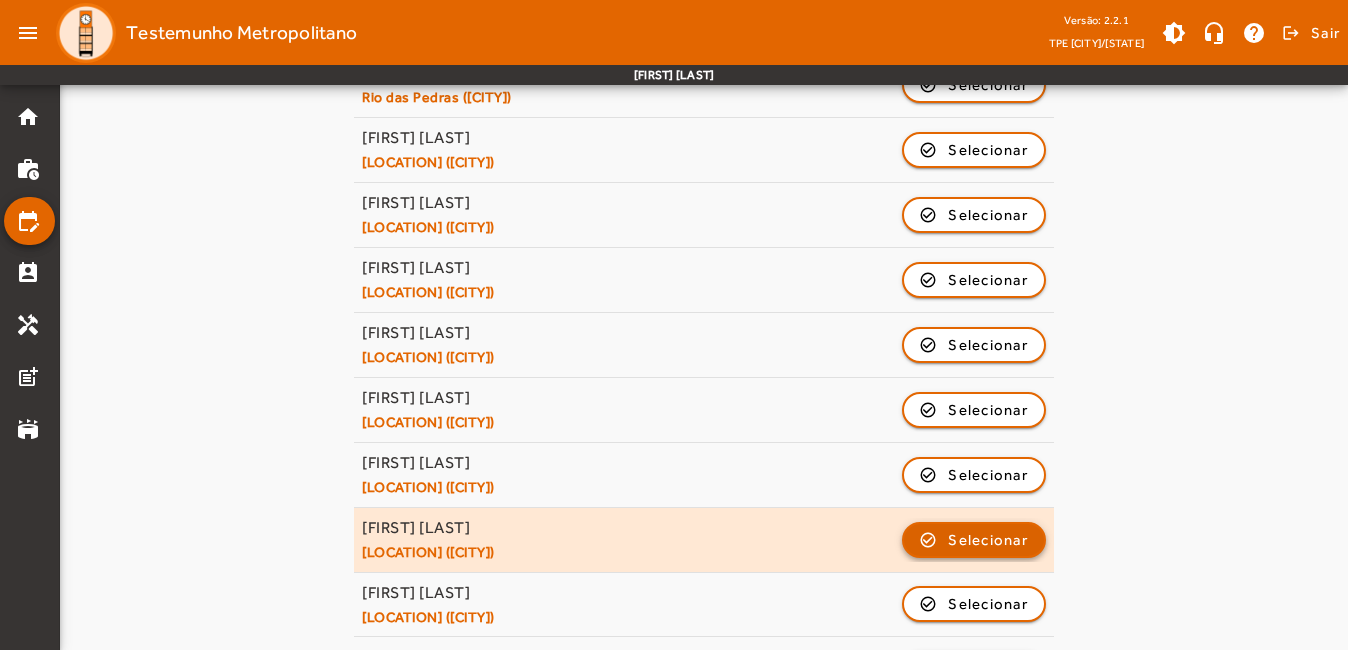 click on "Selecionar" at bounding box center [988, 604] 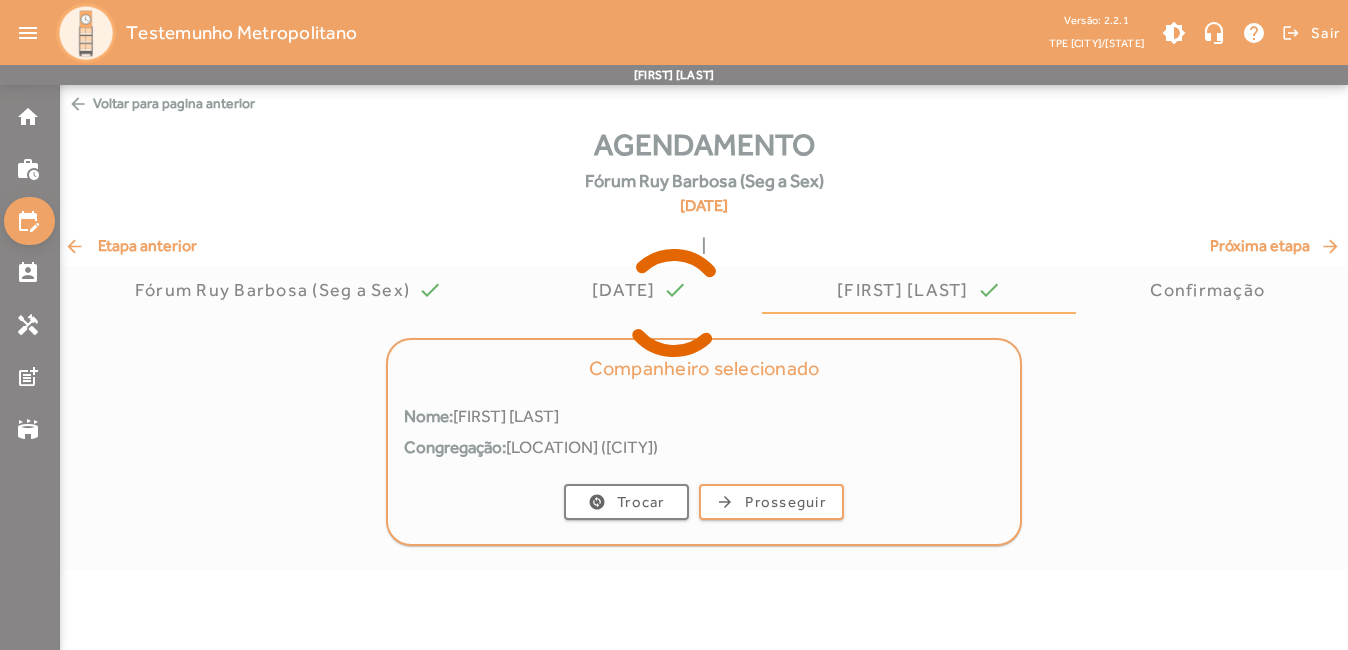 scroll, scrollTop: 0, scrollLeft: 0, axis: both 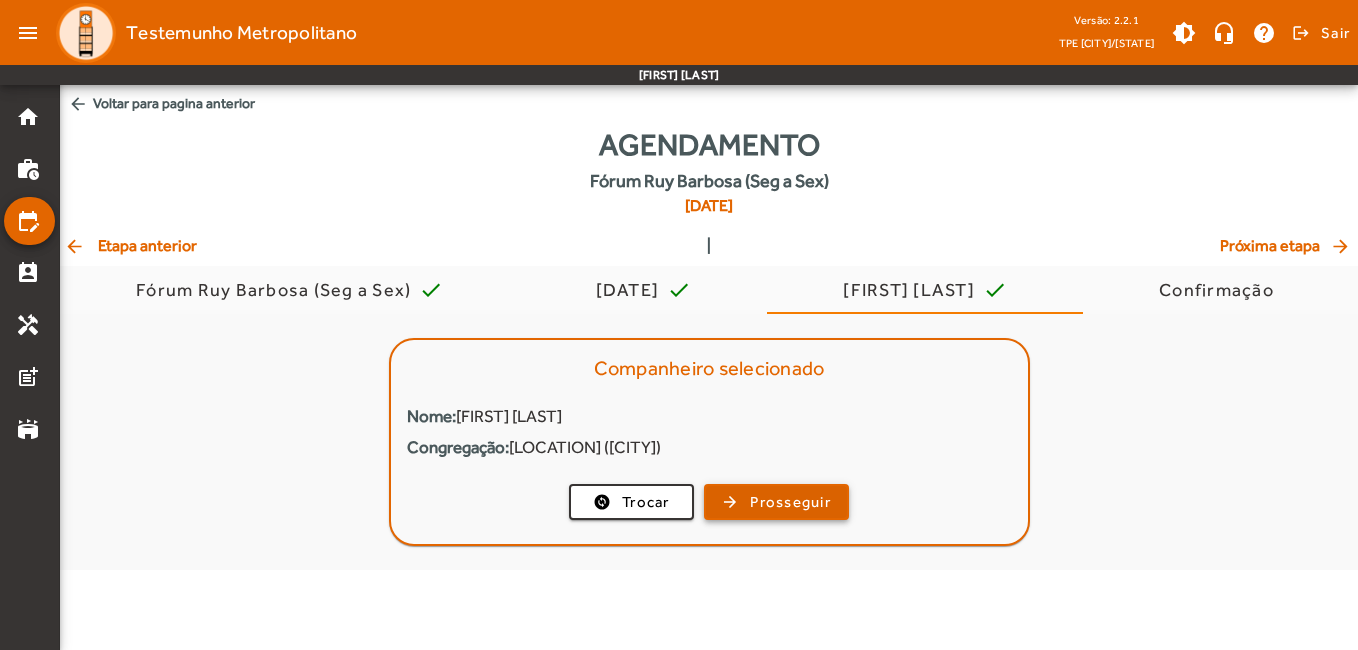 click on "Prosseguir" 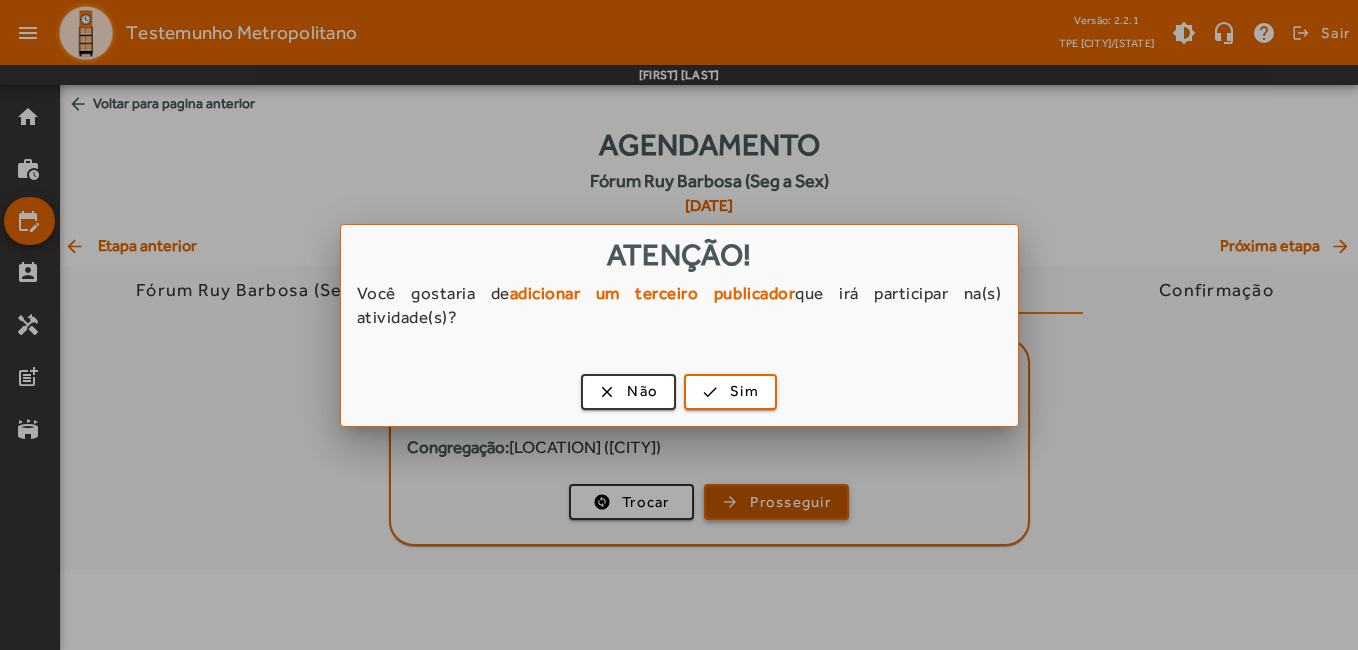 click at bounding box center (679, 325) 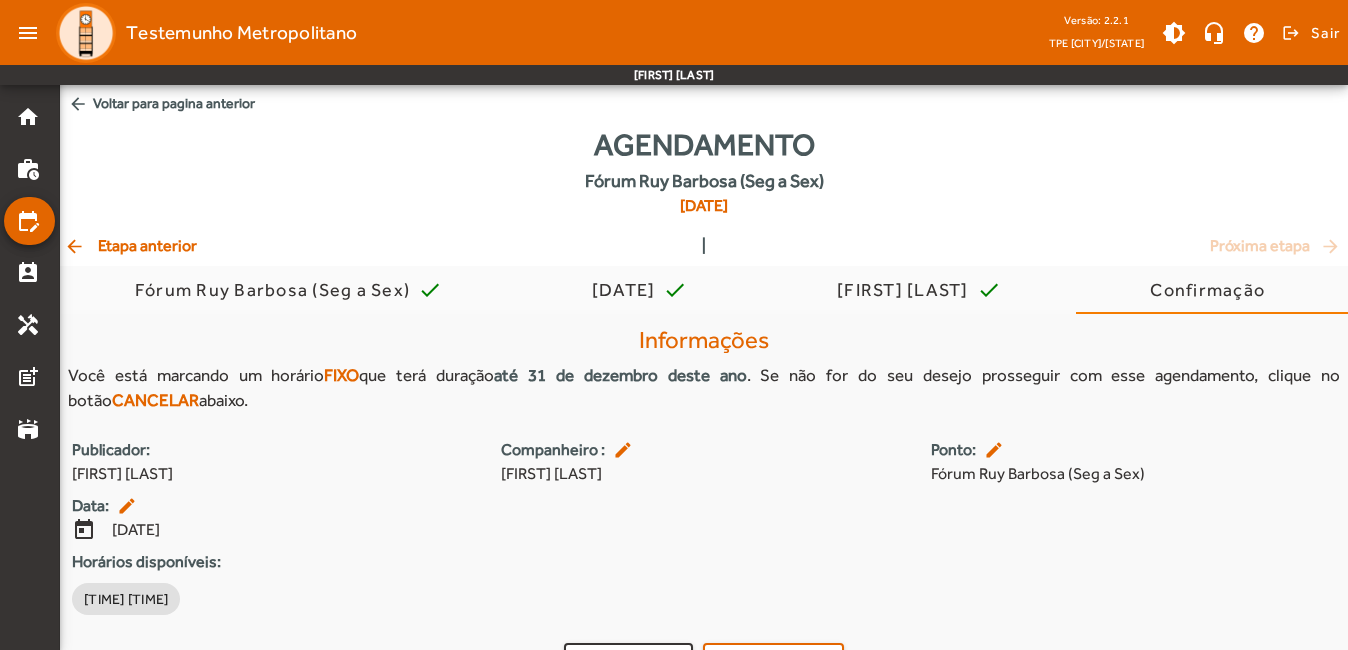 scroll, scrollTop: 45, scrollLeft: 0, axis: vertical 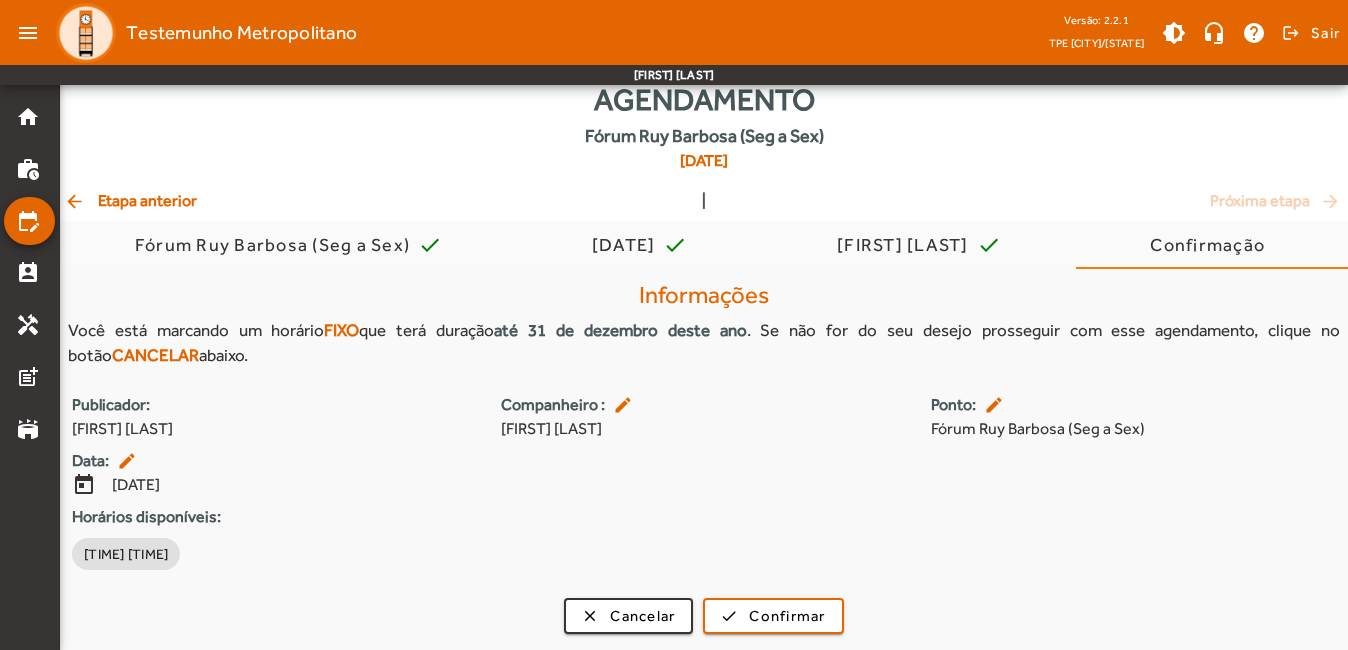click on "arrow_back  Etapa anterior" 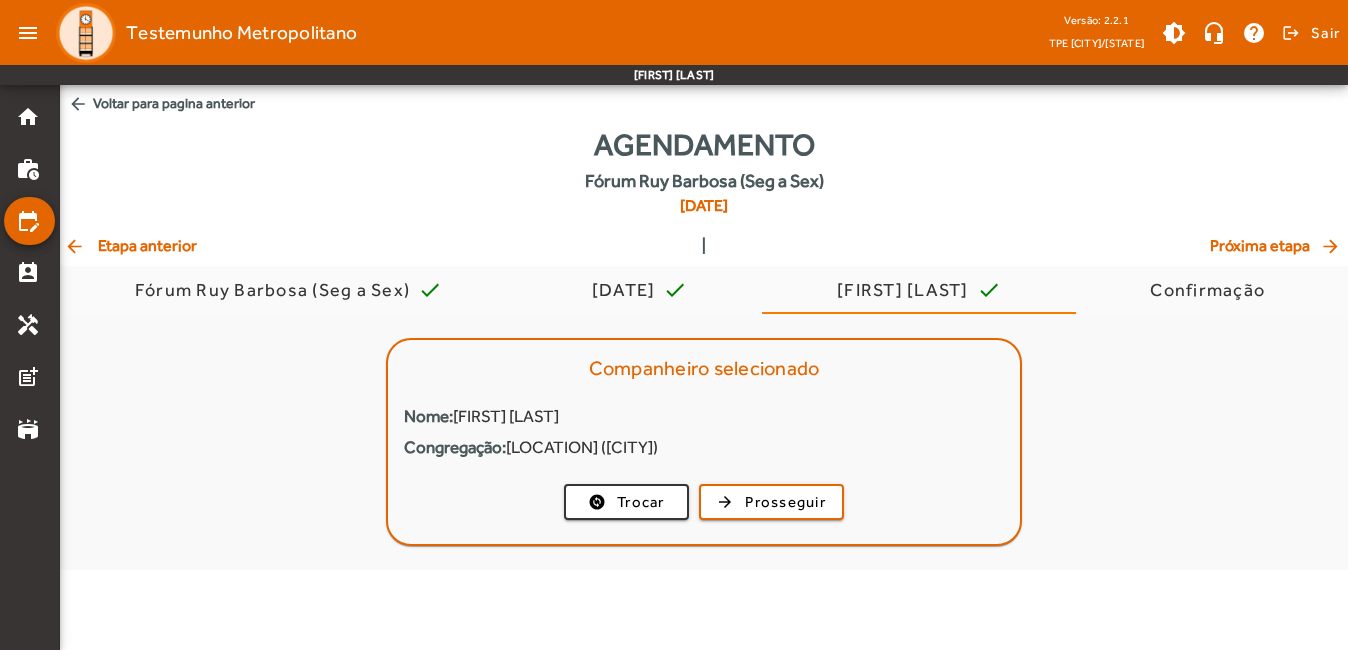 scroll, scrollTop: 0, scrollLeft: 0, axis: both 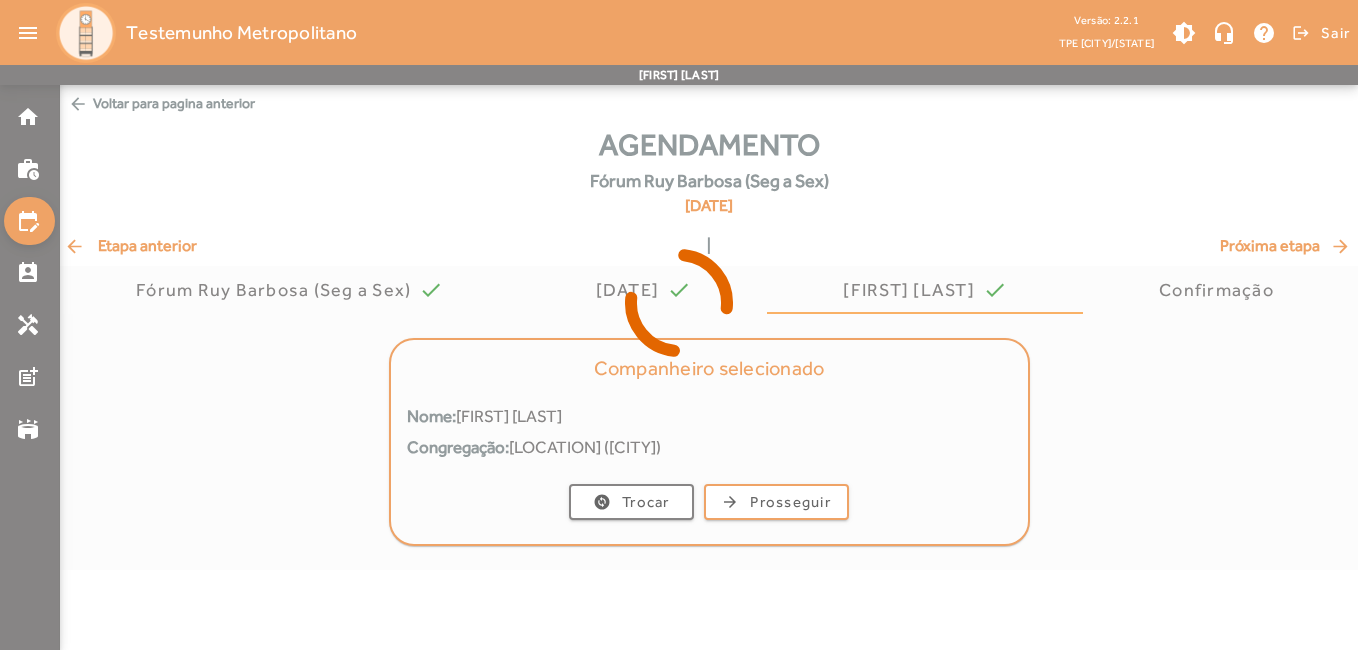 click 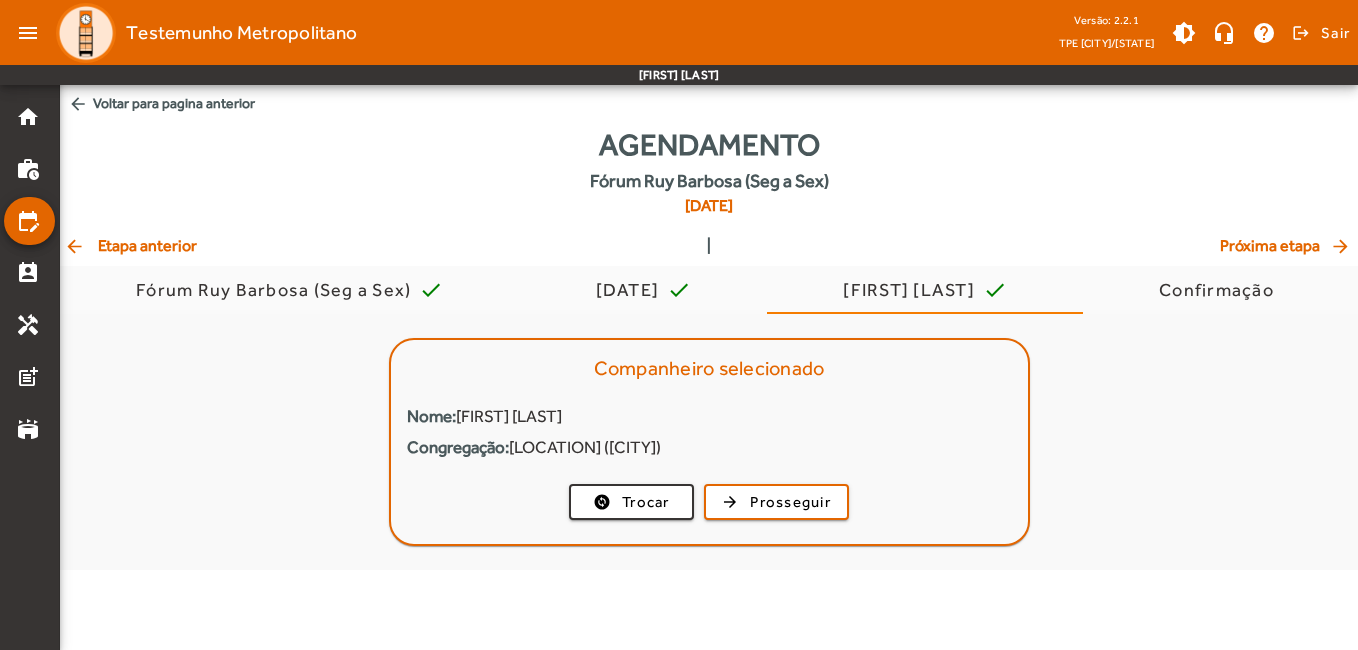 click on "arrow_back  Etapa anterior" 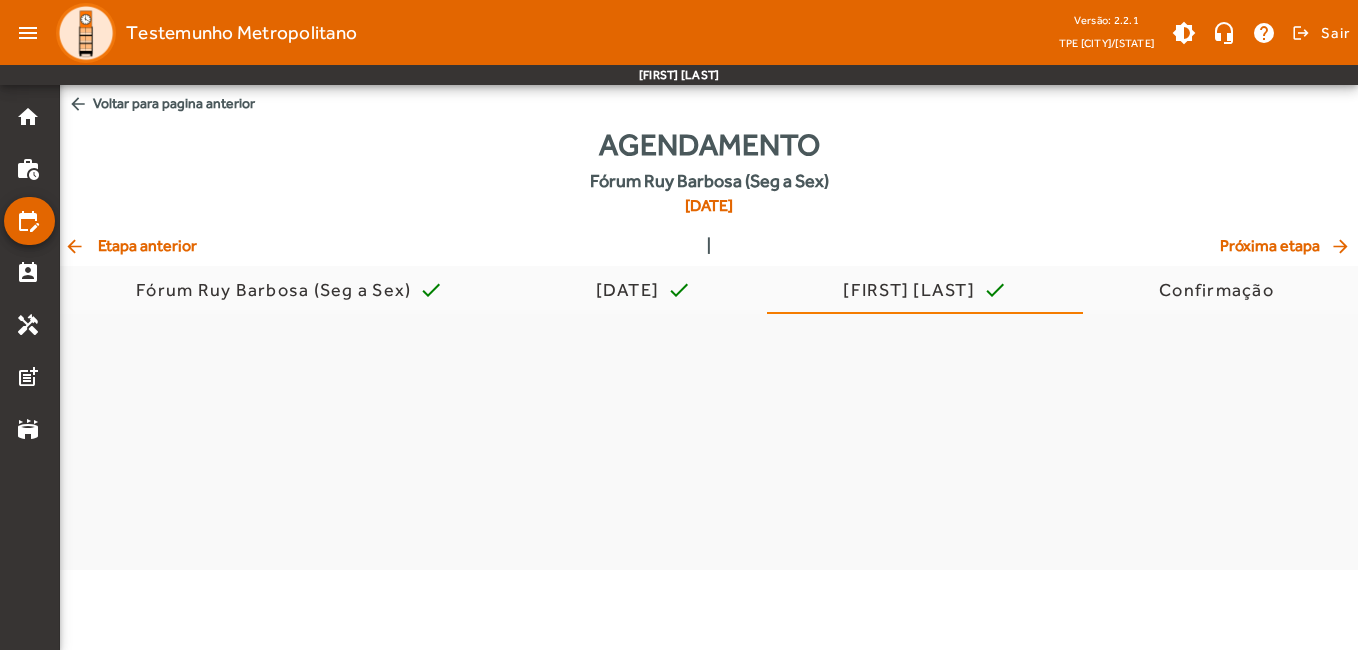 click on "arrow_back  Etapa anterior" 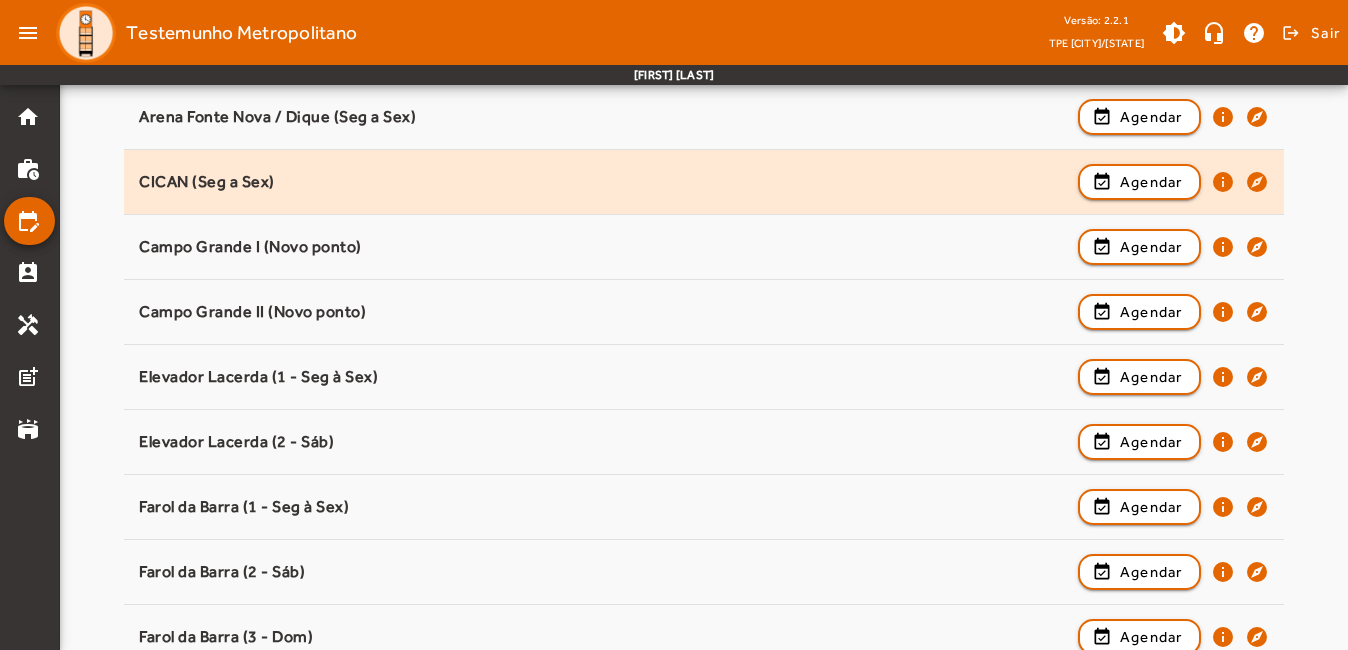 scroll, scrollTop: 400, scrollLeft: 0, axis: vertical 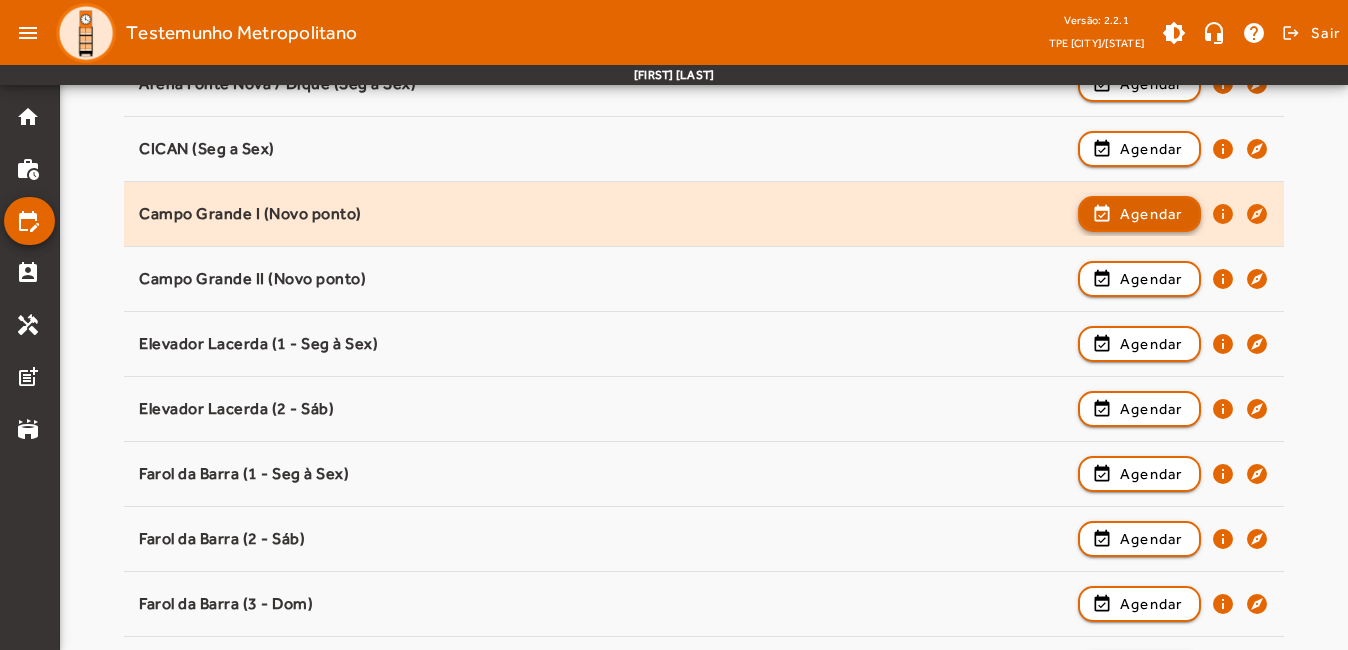 click at bounding box center (1139, 279) 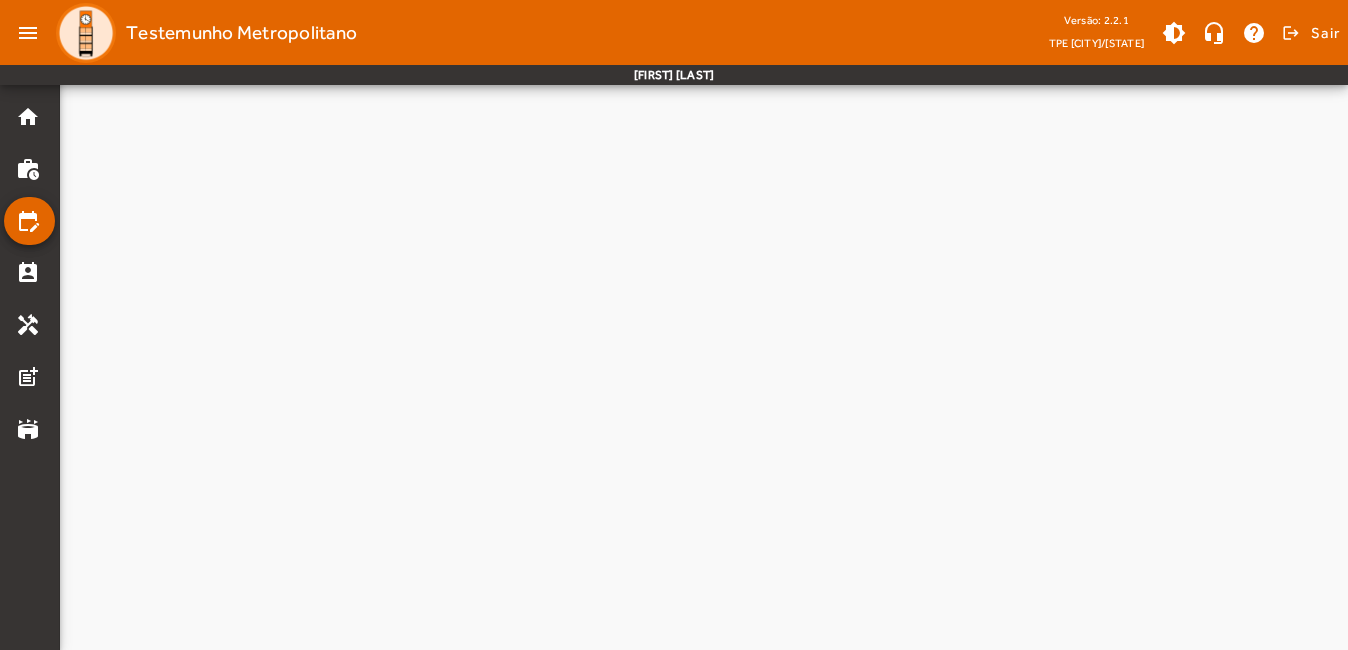 click on "Agendamento   [LOCATION] ([DAYS])   [DATE]" 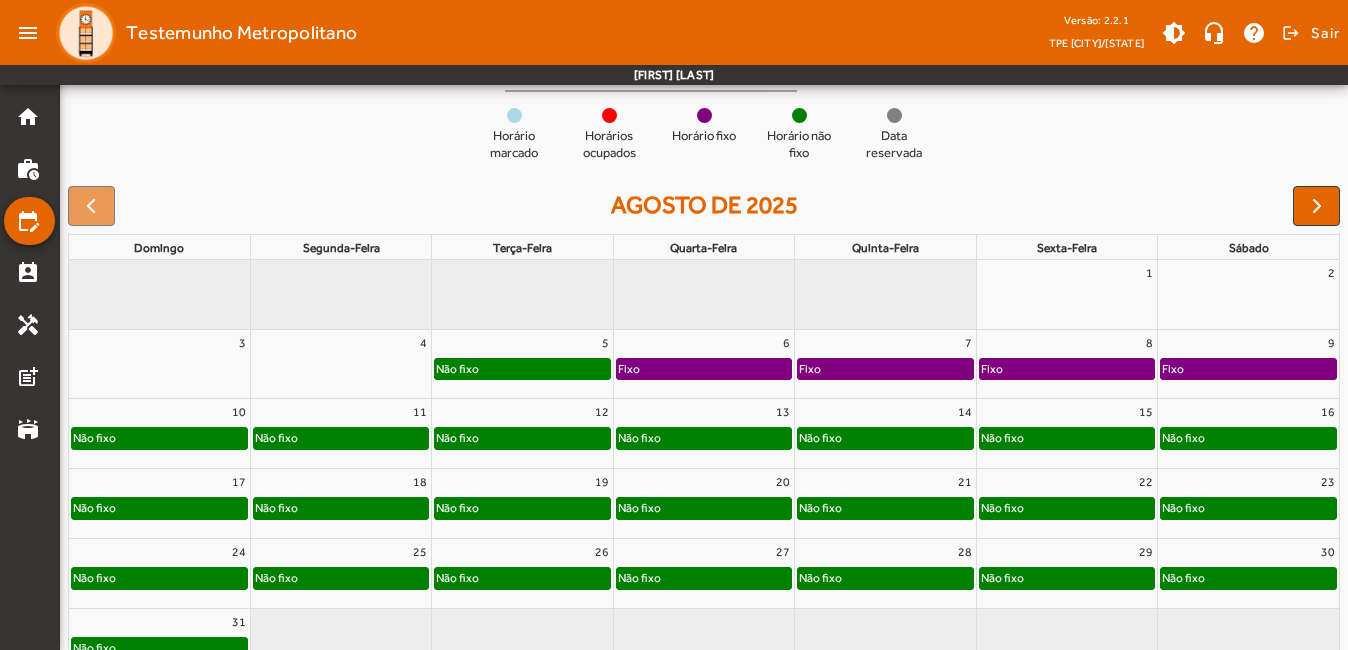 scroll, scrollTop: 200, scrollLeft: 0, axis: vertical 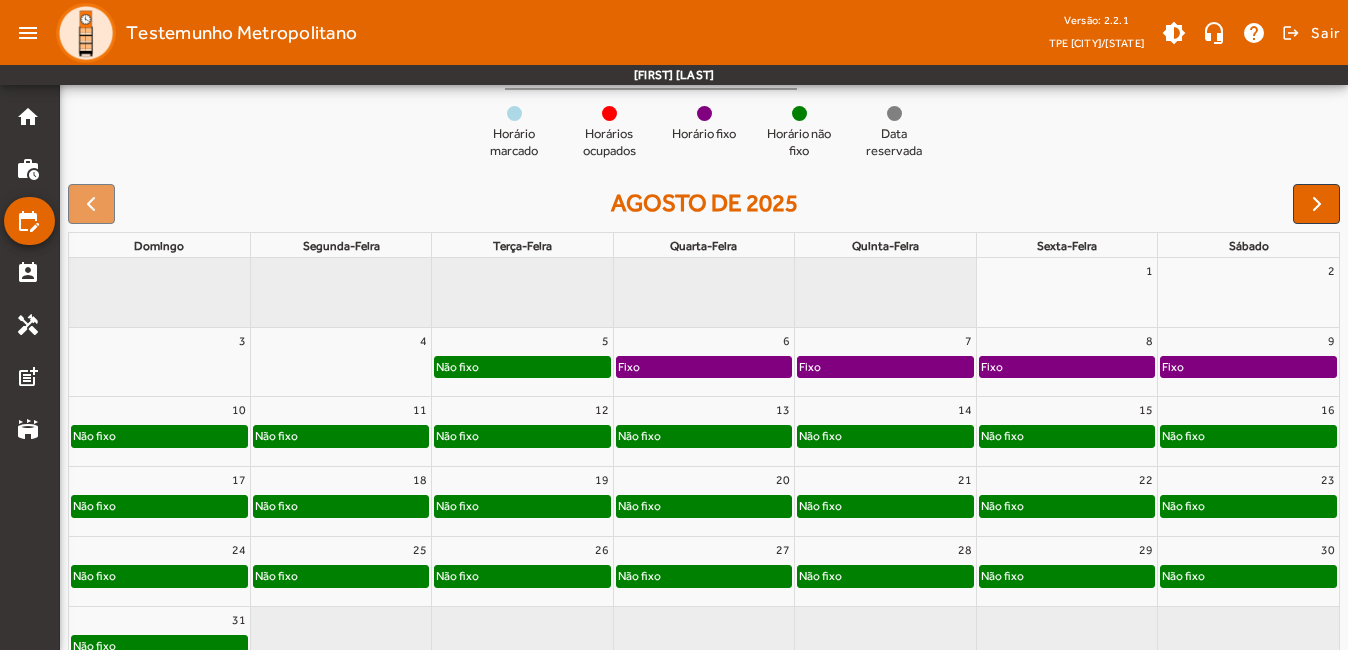 click on "Não fixo" 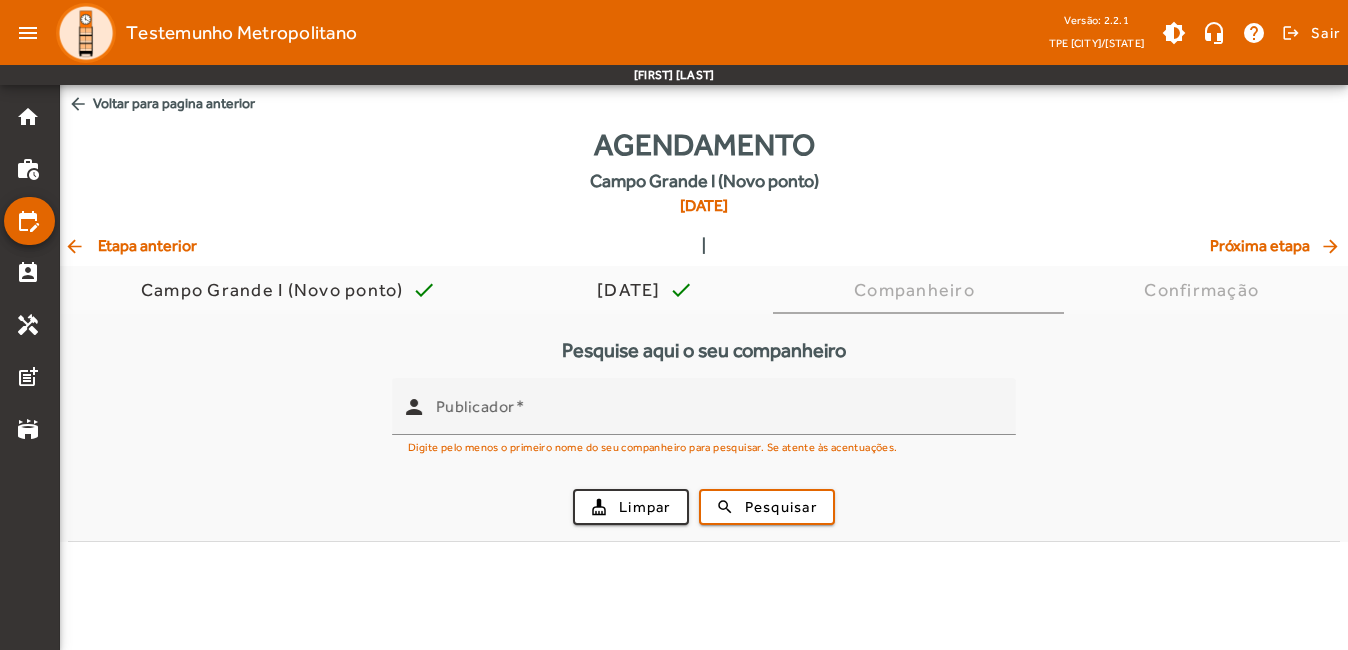 scroll, scrollTop: 0, scrollLeft: 0, axis: both 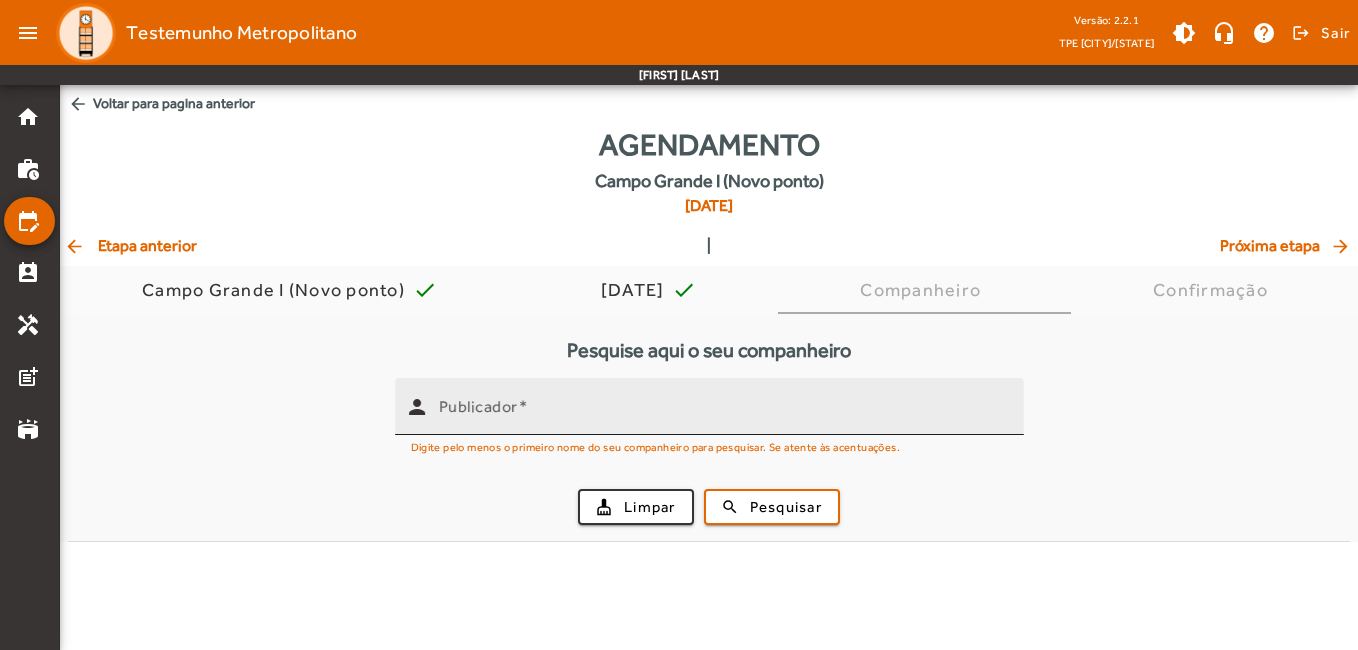 click on "Publicador" at bounding box center (723, 415) 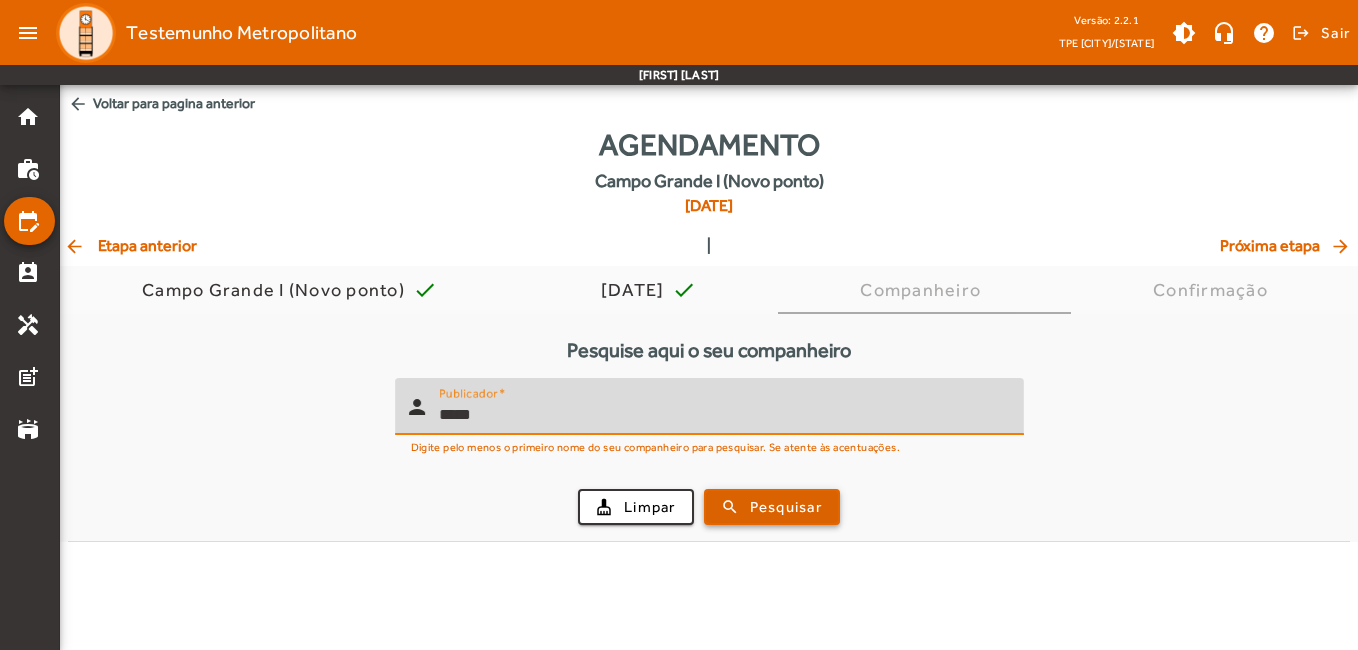 type on "*****" 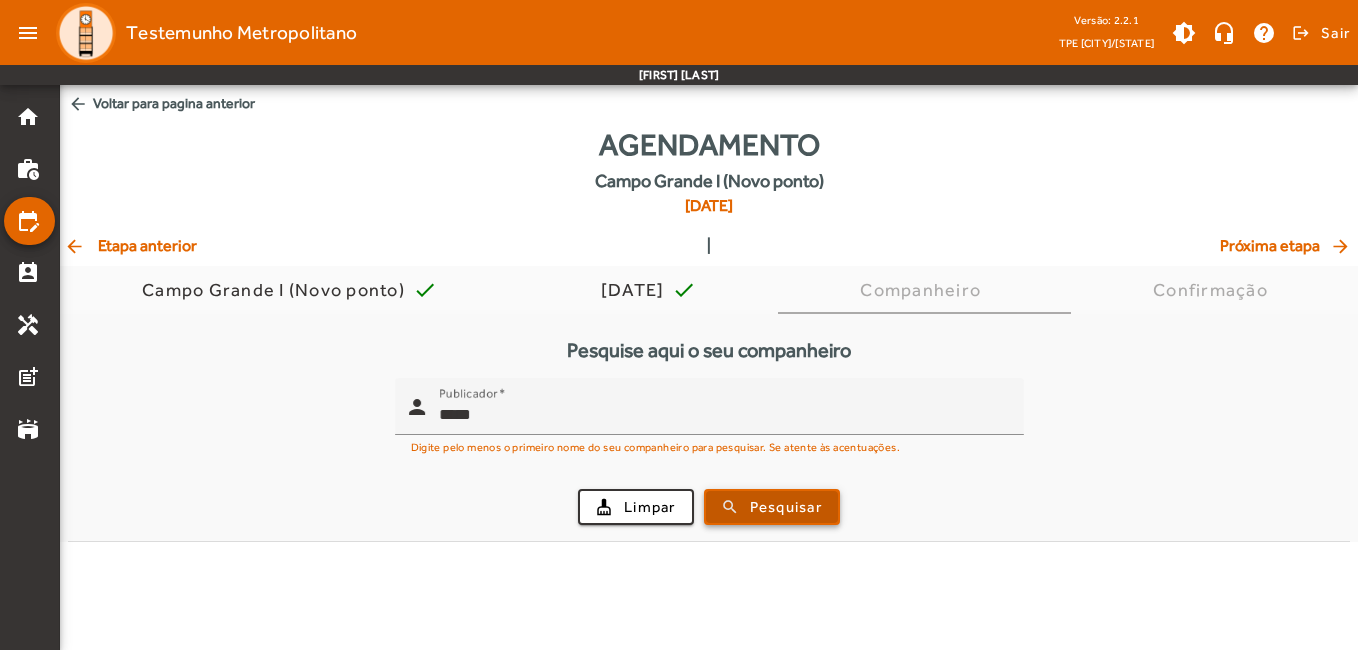 click at bounding box center (772, 507) 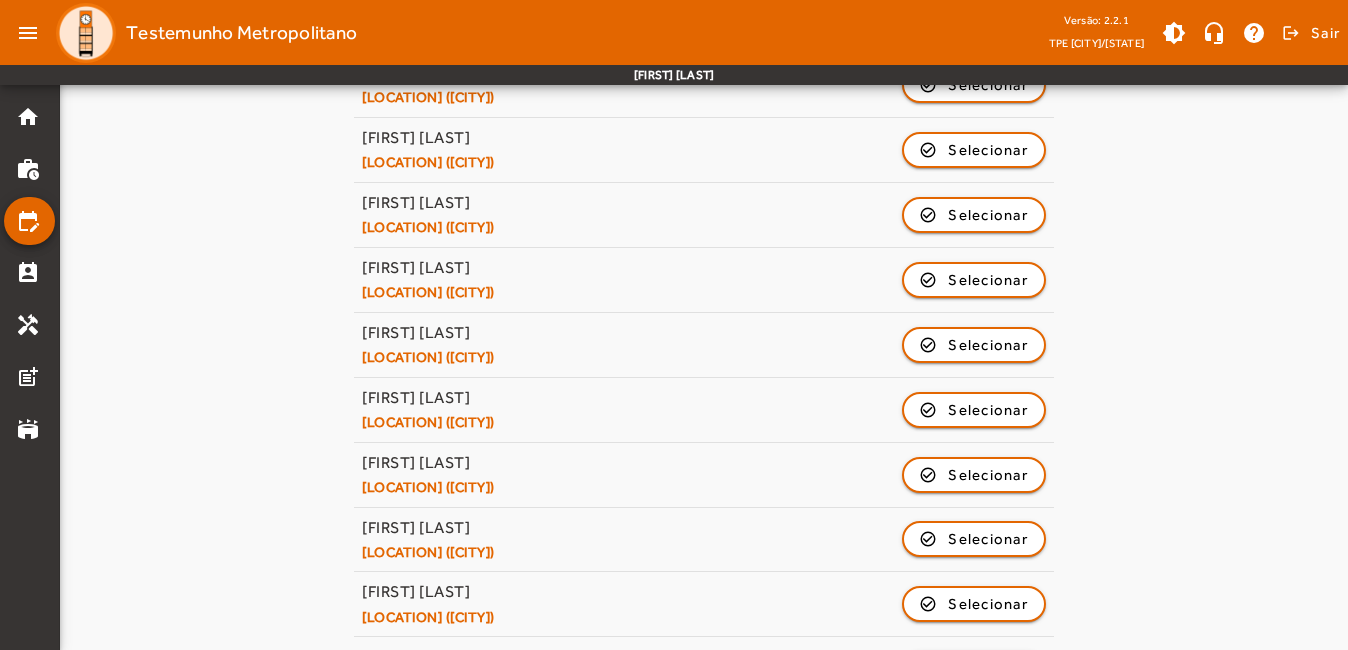 scroll, scrollTop: 2200, scrollLeft: 0, axis: vertical 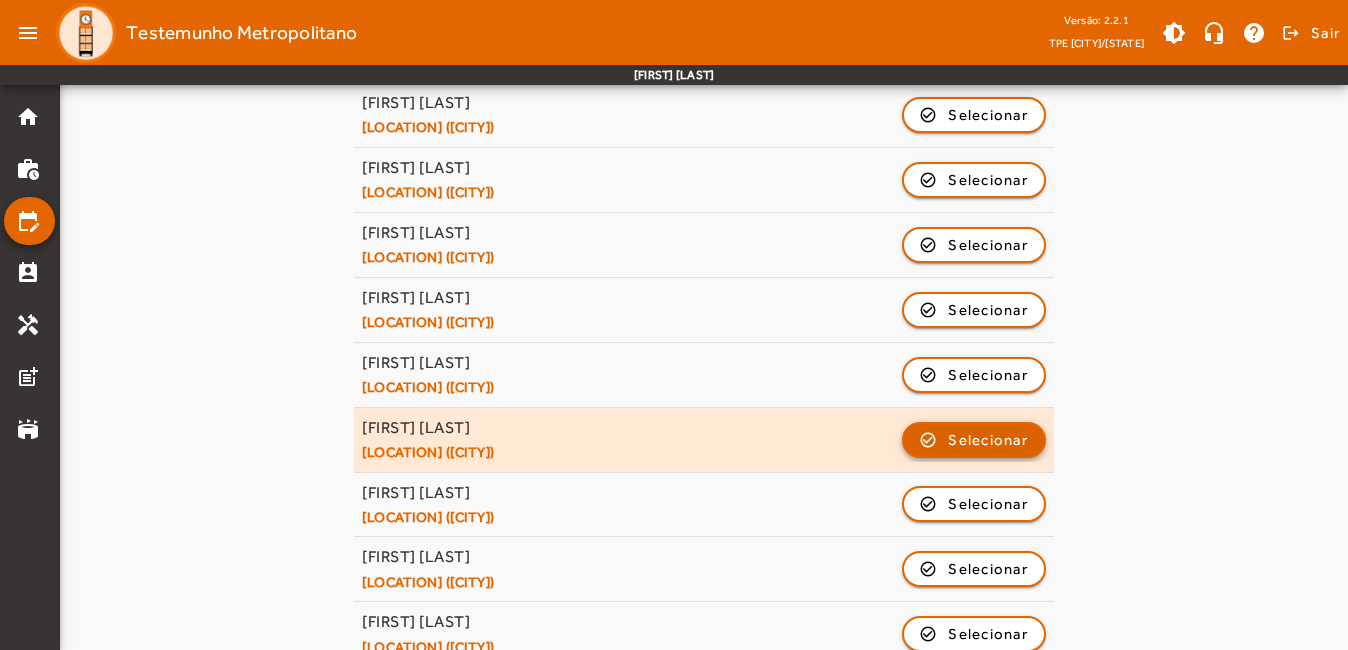click at bounding box center [974, 504] 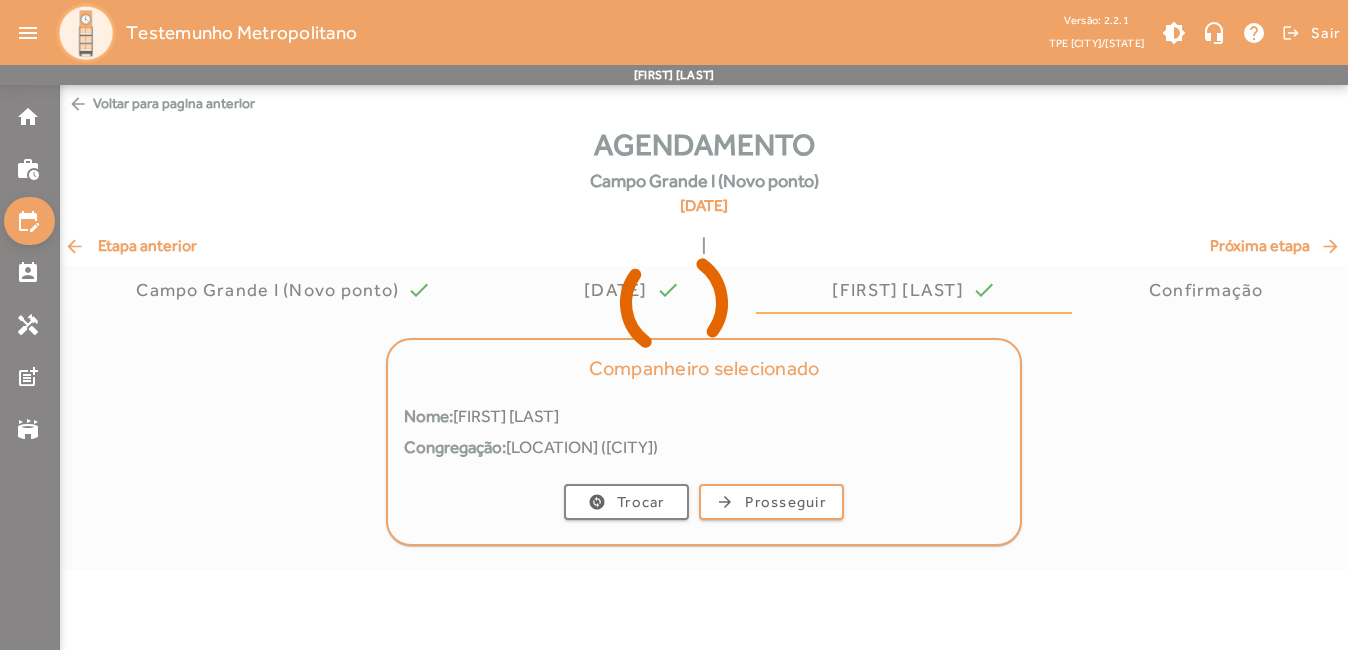 scroll, scrollTop: 0, scrollLeft: 0, axis: both 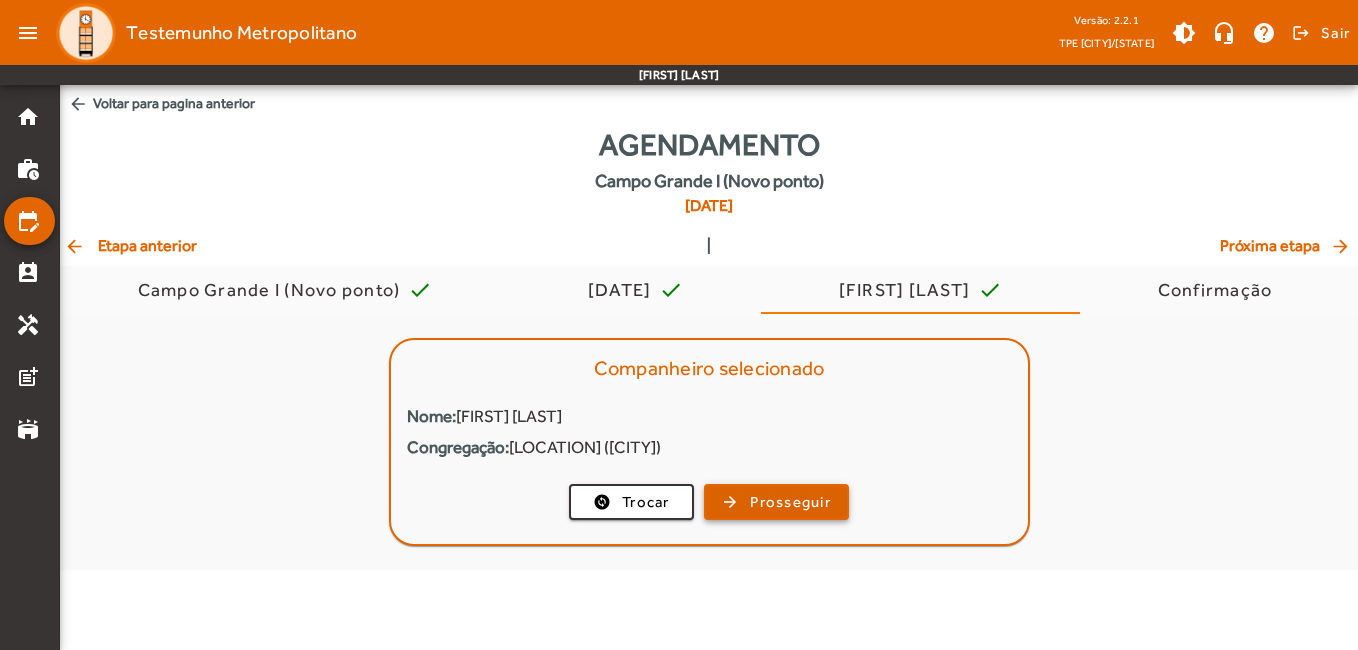 click on "Prosseguir" 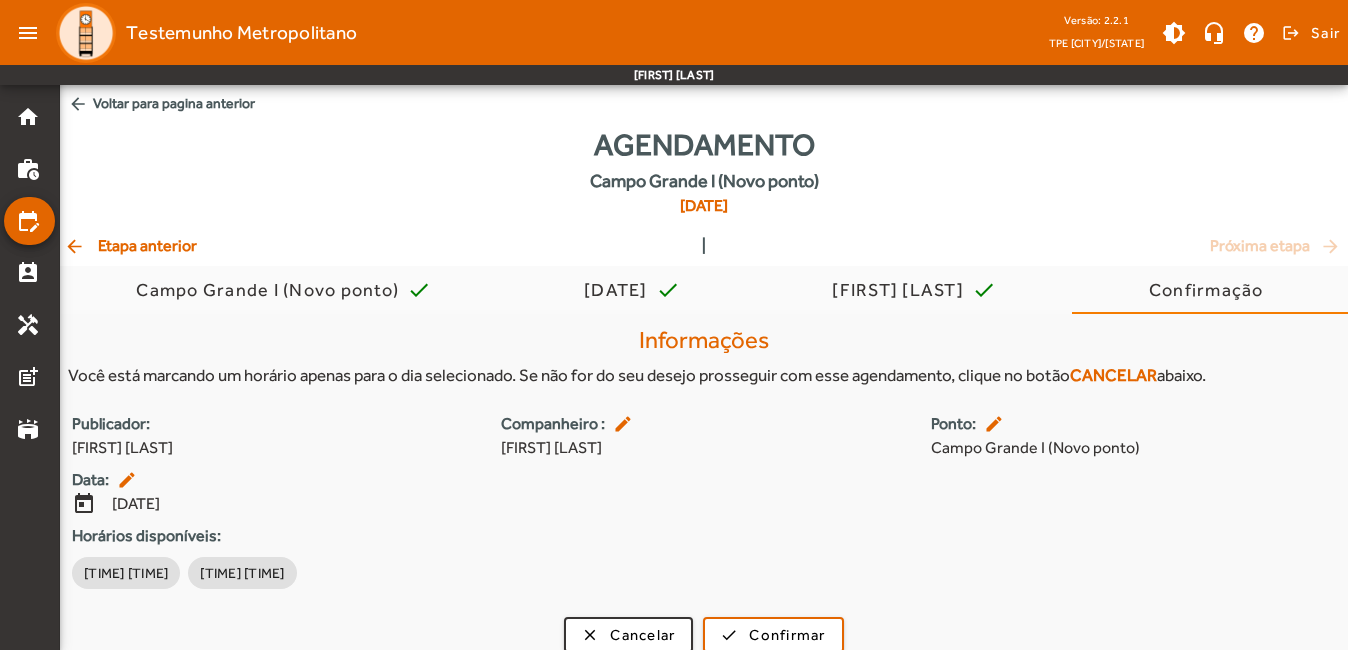 click on "arrow_back" 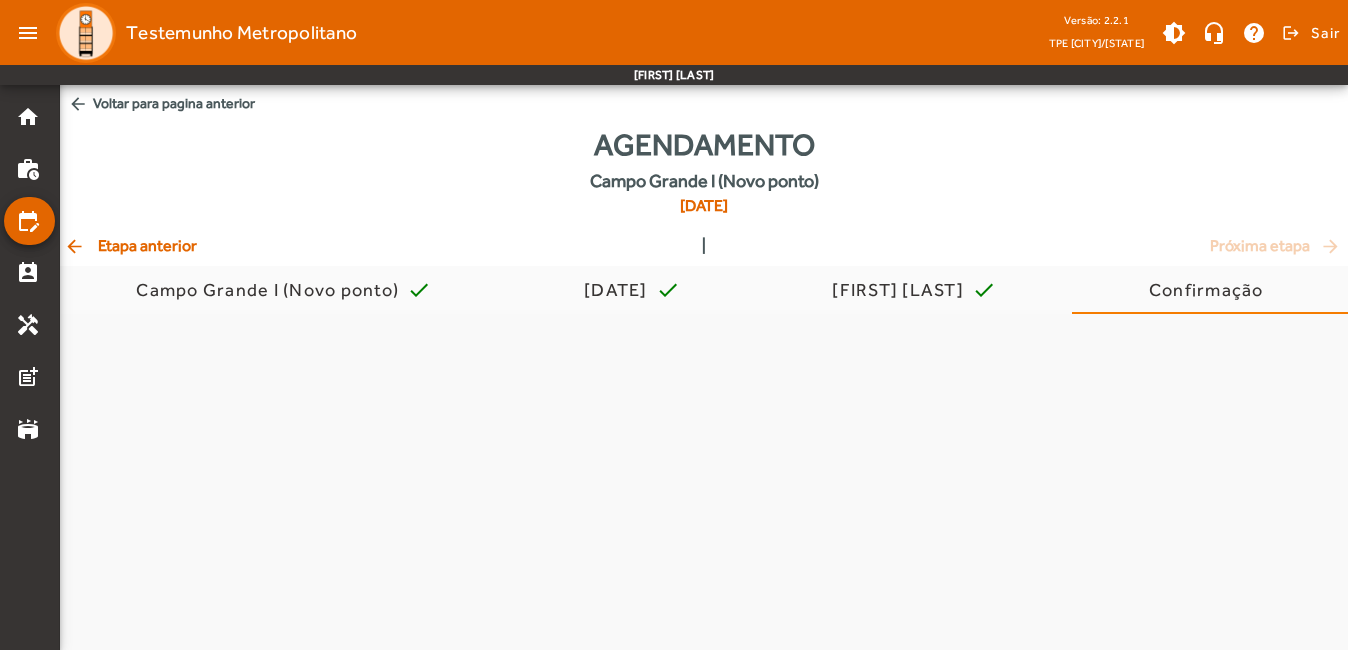 click on "arrow_back" 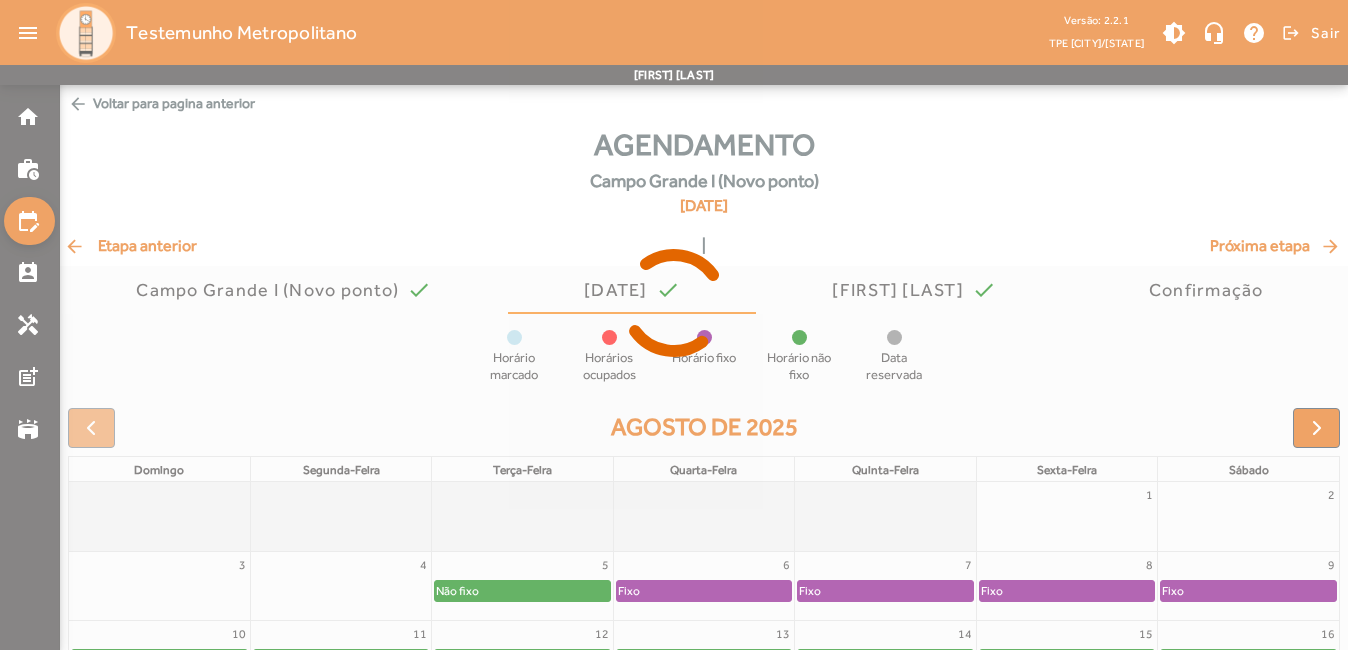 click on "arrow_back" 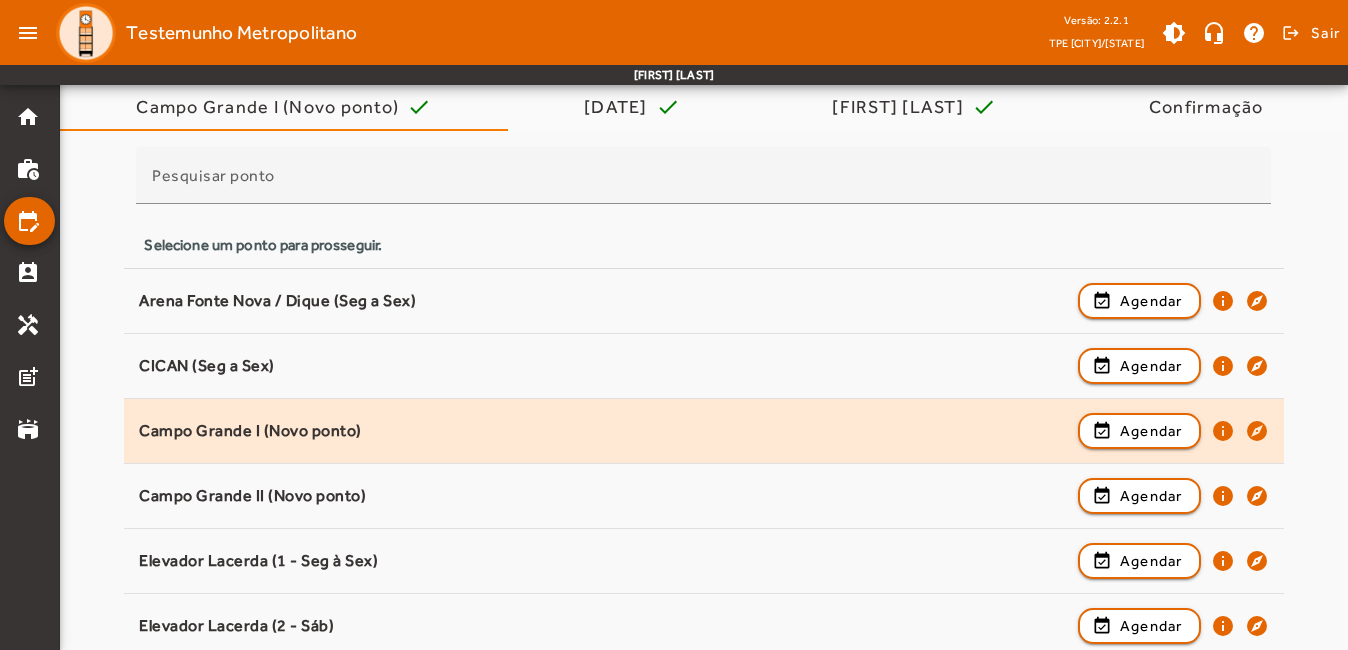 scroll, scrollTop: 200, scrollLeft: 0, axis: vertical 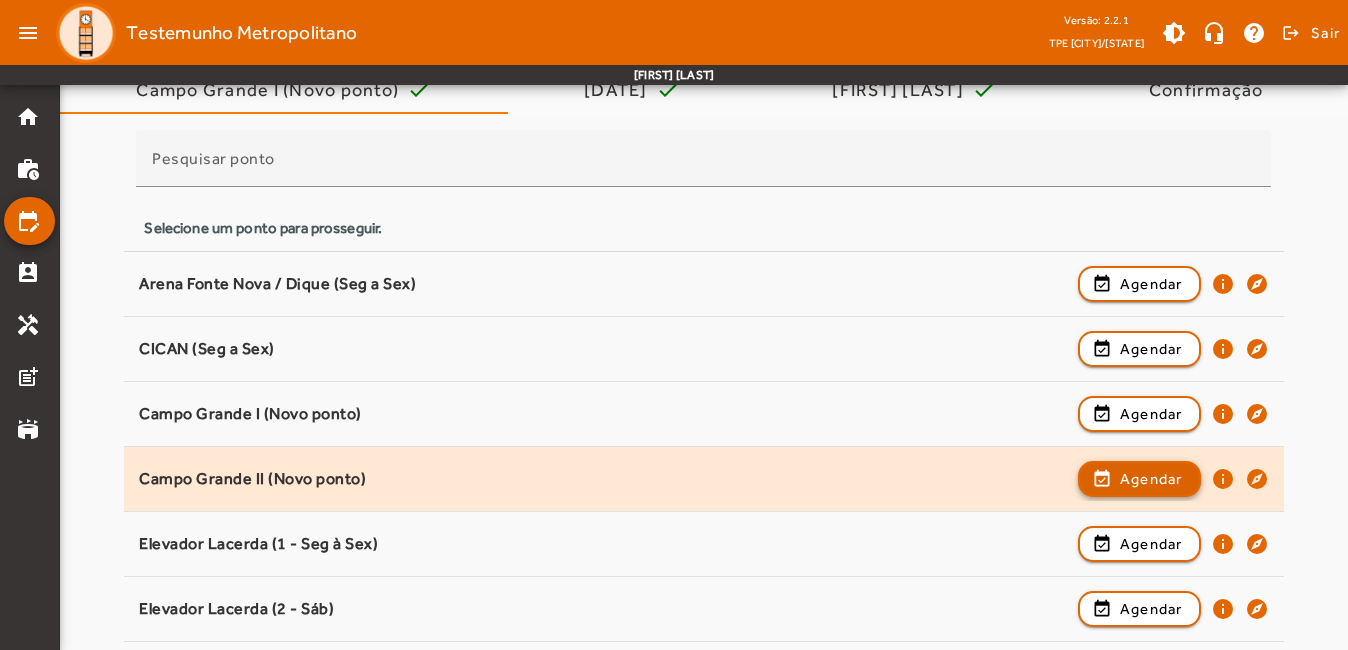 click on "Agendar" at bounding box center [1151, 544] 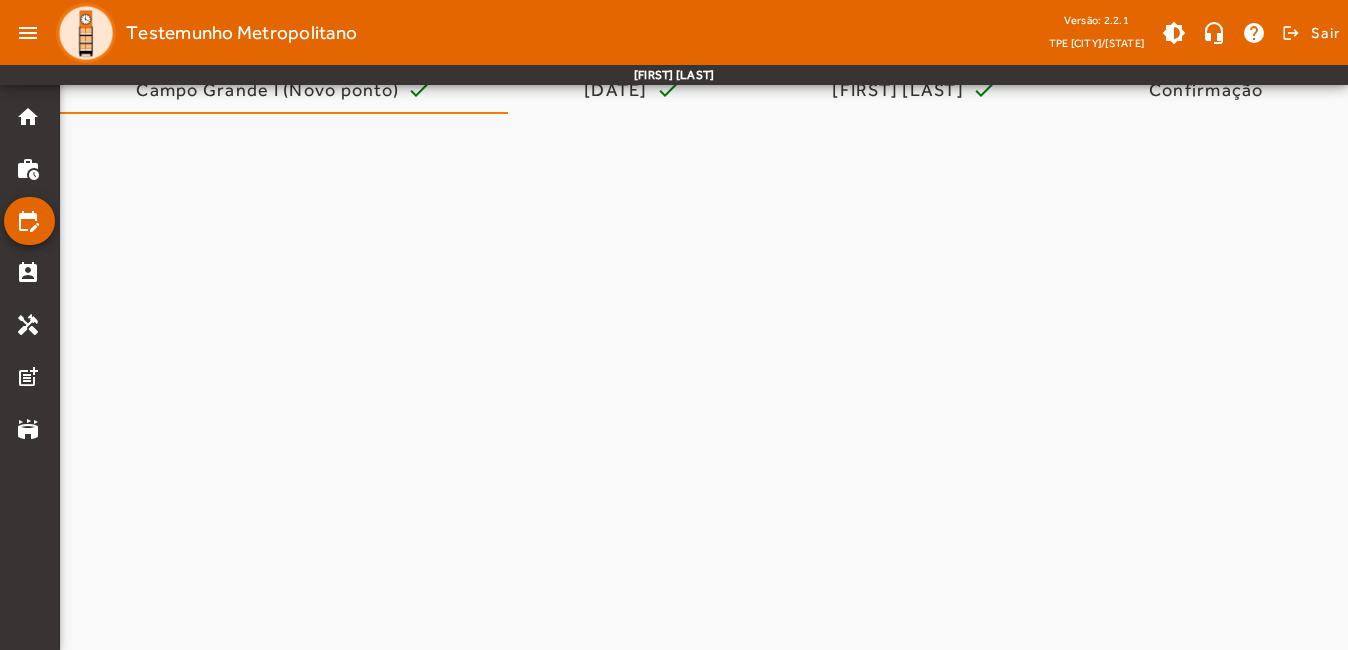 click at bounding box center [704, 1255] 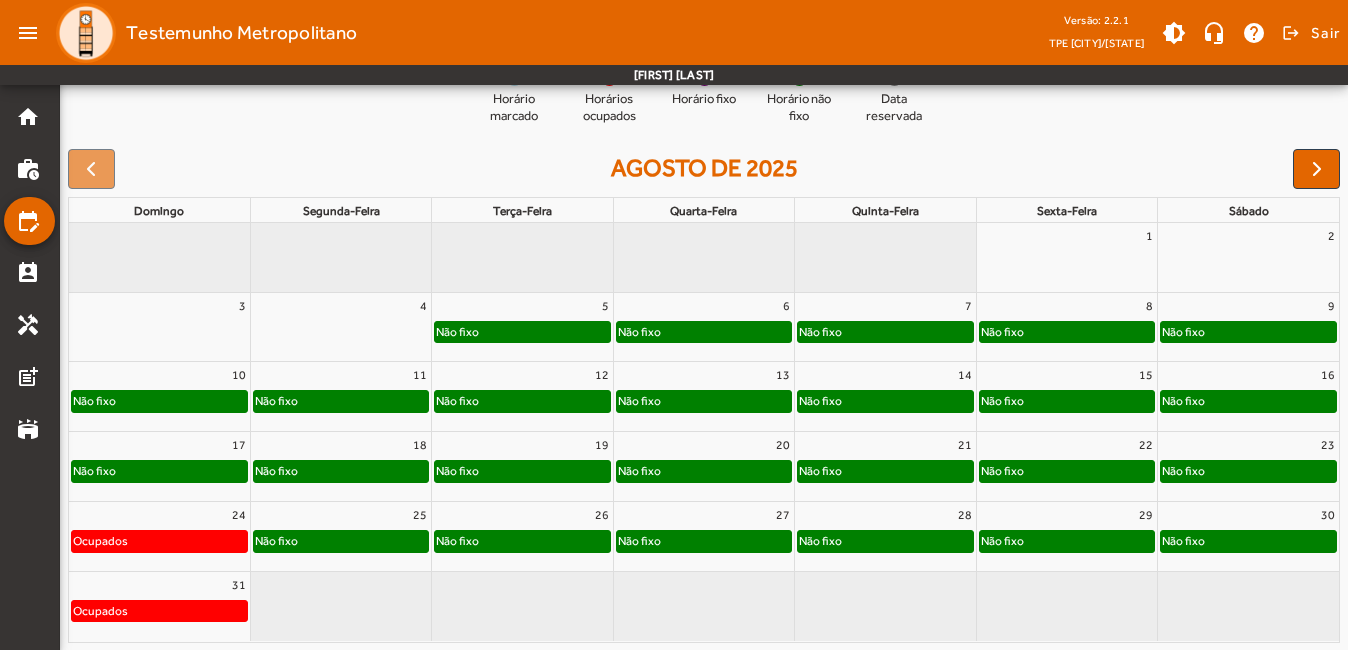 scroll, scrollTop: 236, scrollLeft: 0, axis: vertical 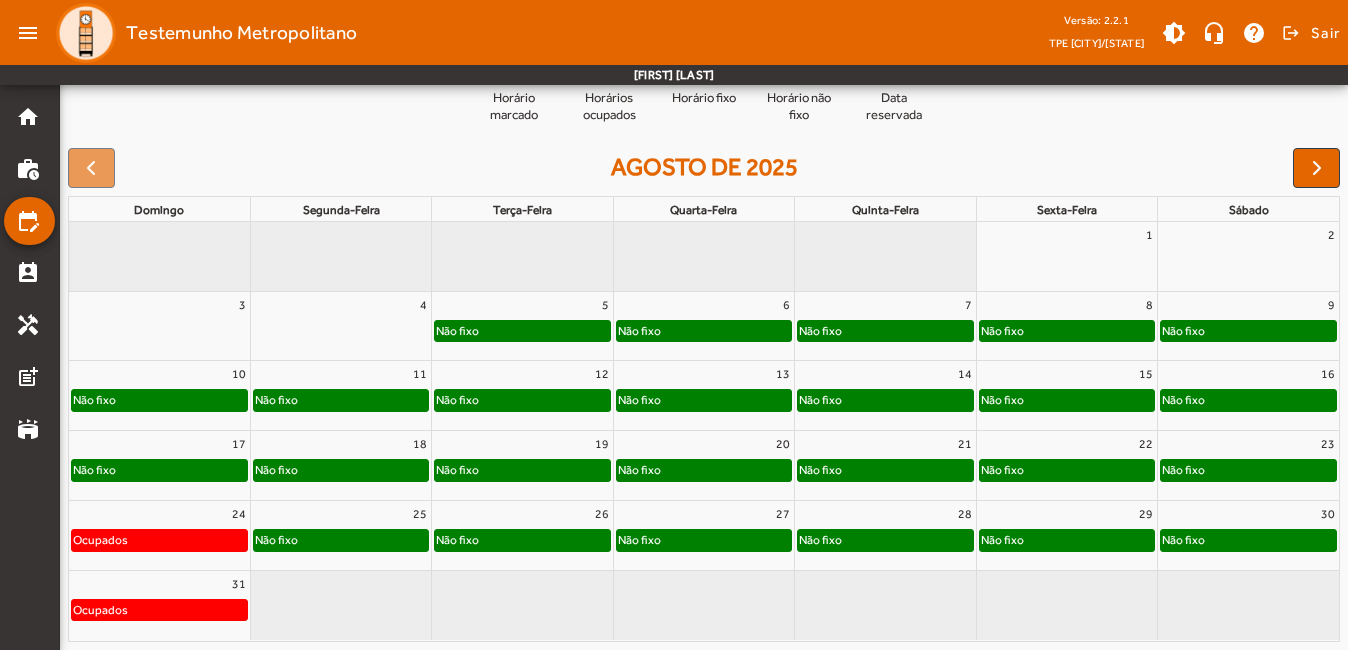 click on "Não fixo" 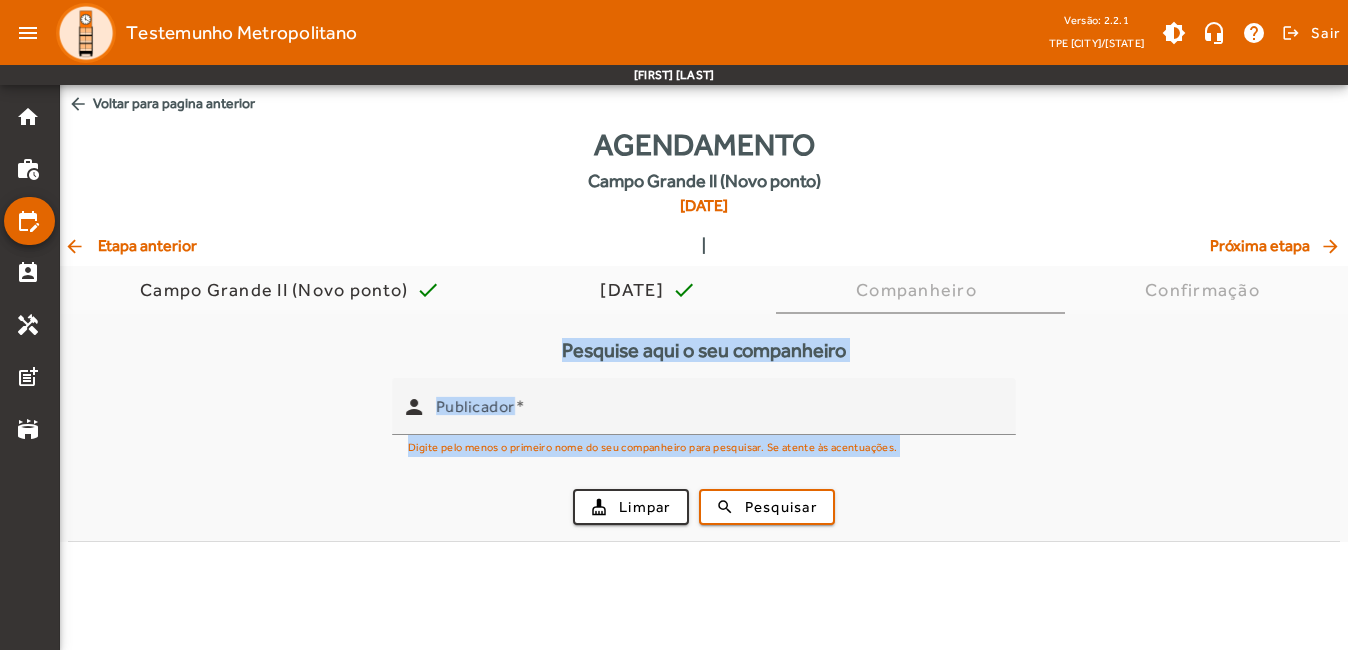 scroll, scrollTop: 0, scrollLeft: 0, axis: both 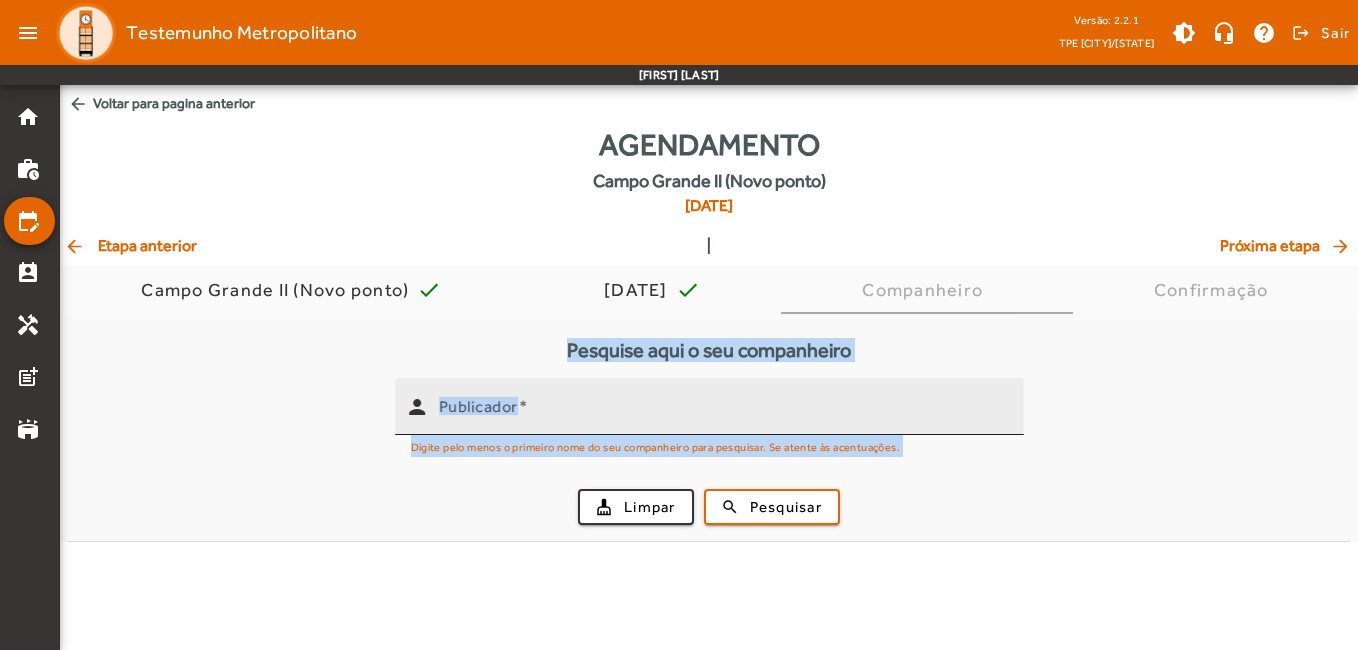 click on "Publicador" at bounding box center [723, 415] 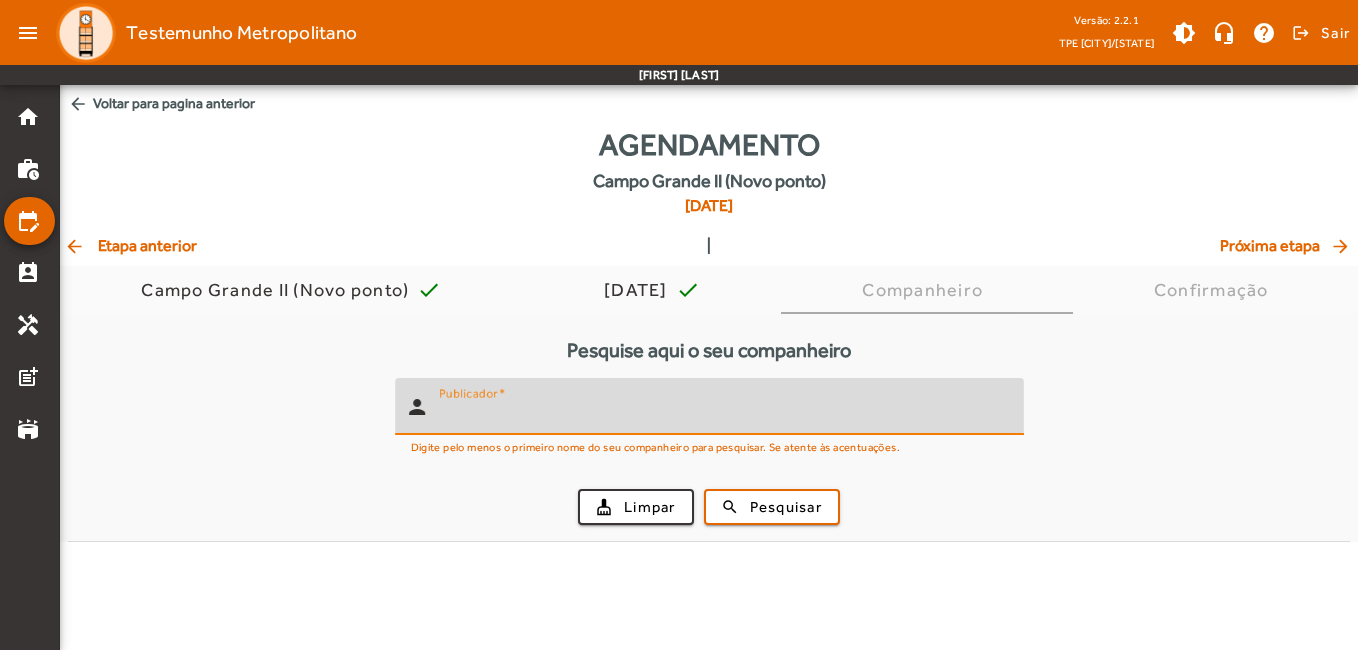 click on "Publicador" at bounding box center (723, 415) 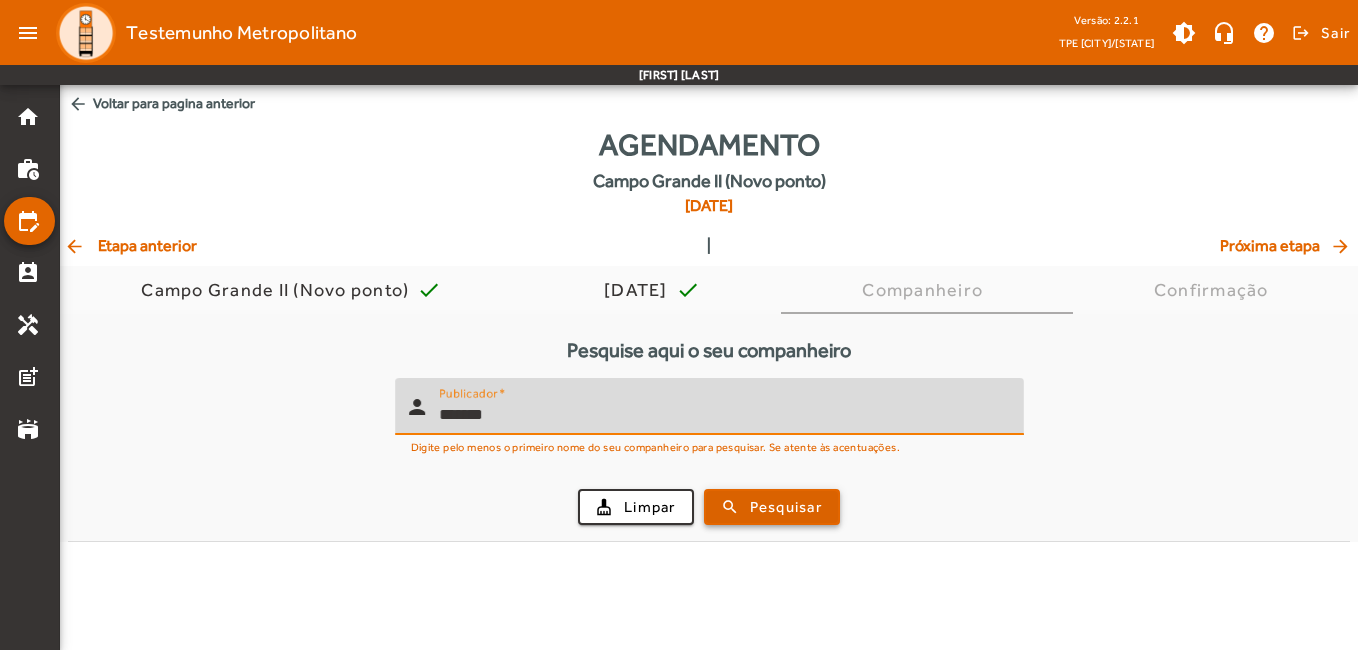 type on "*******" 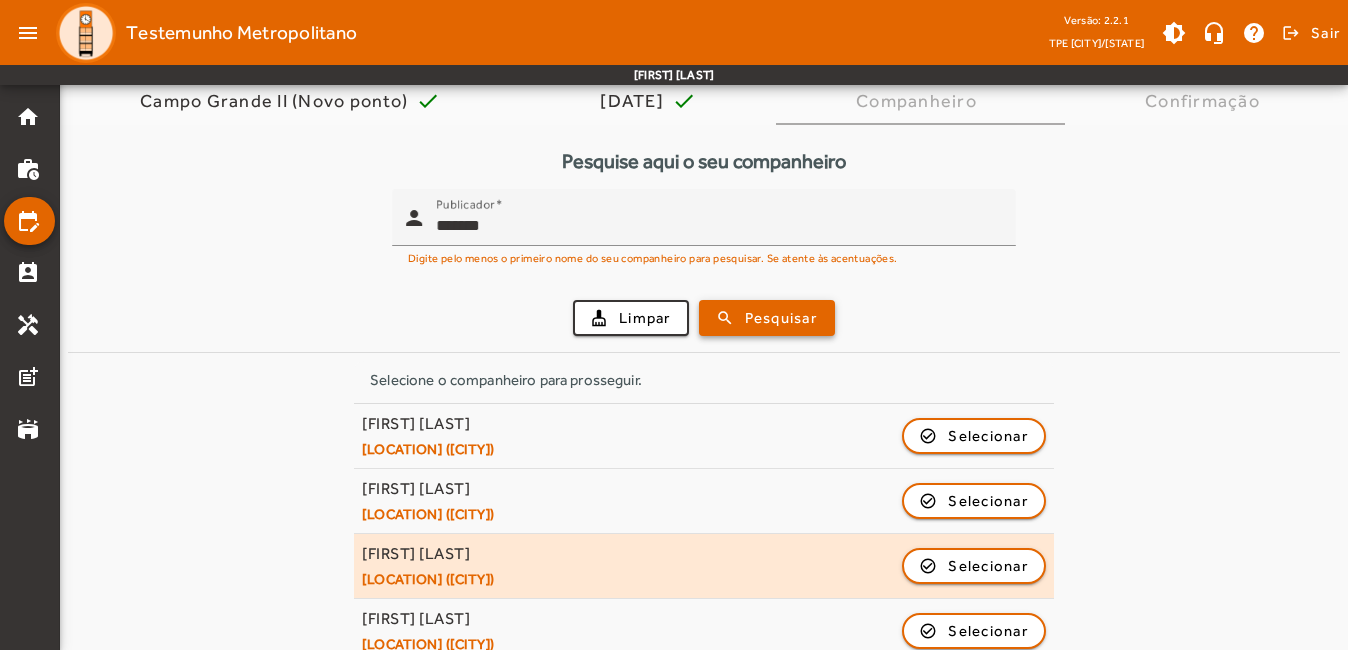 scroll, scrollTop: 200, scrollLeft: 0, axis: vertical 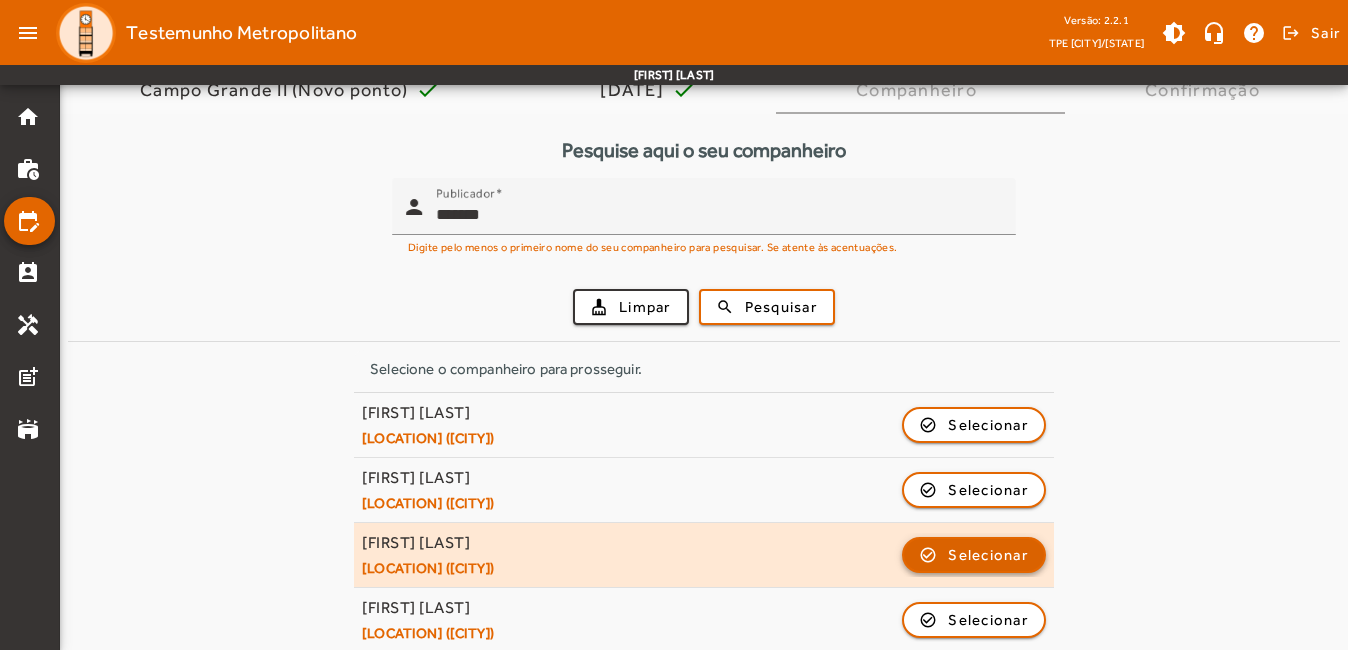 click on "Selecionar" at bounding box center [988, 620] 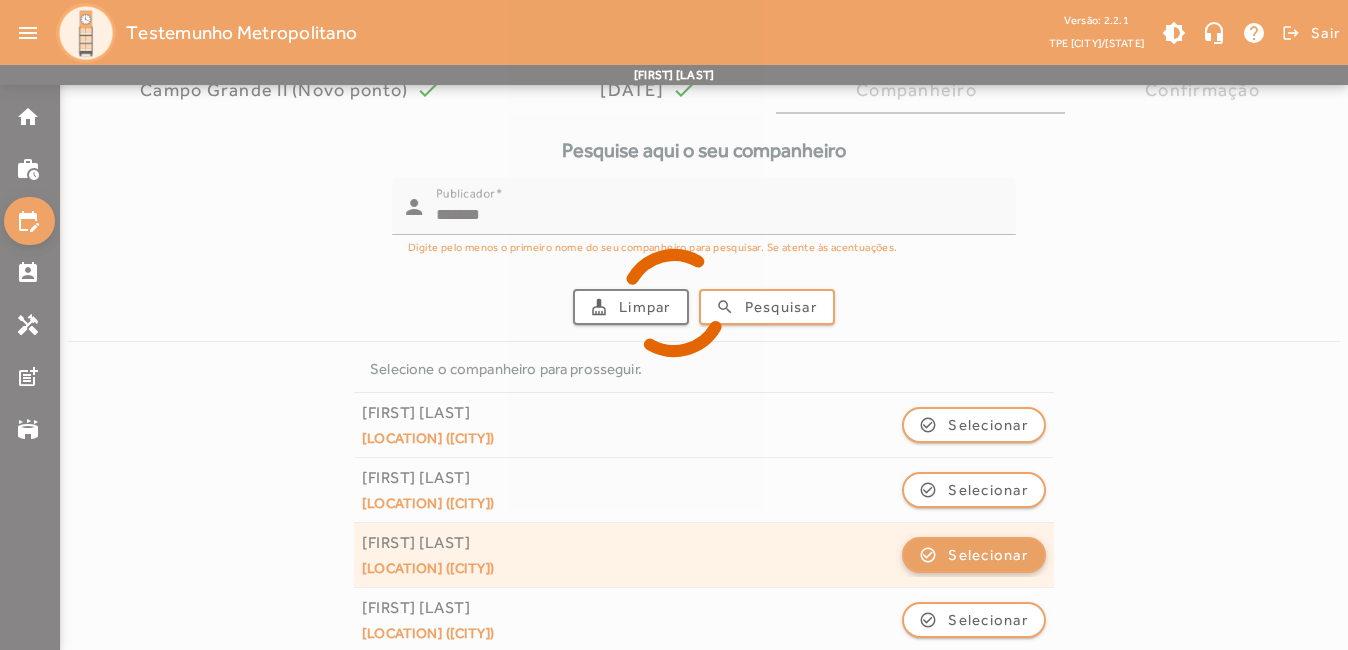 scroll, scrollTop: 0, scrollLeft: 0, axis: both 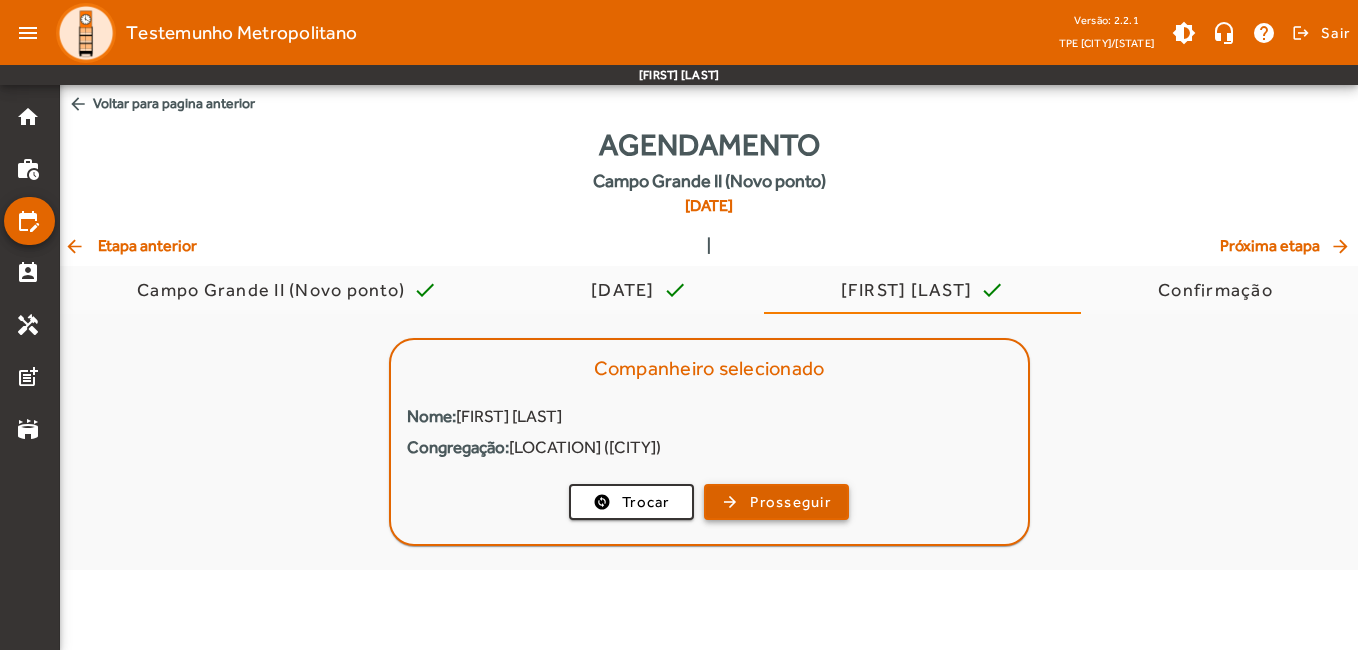 click on "Prosseguir" 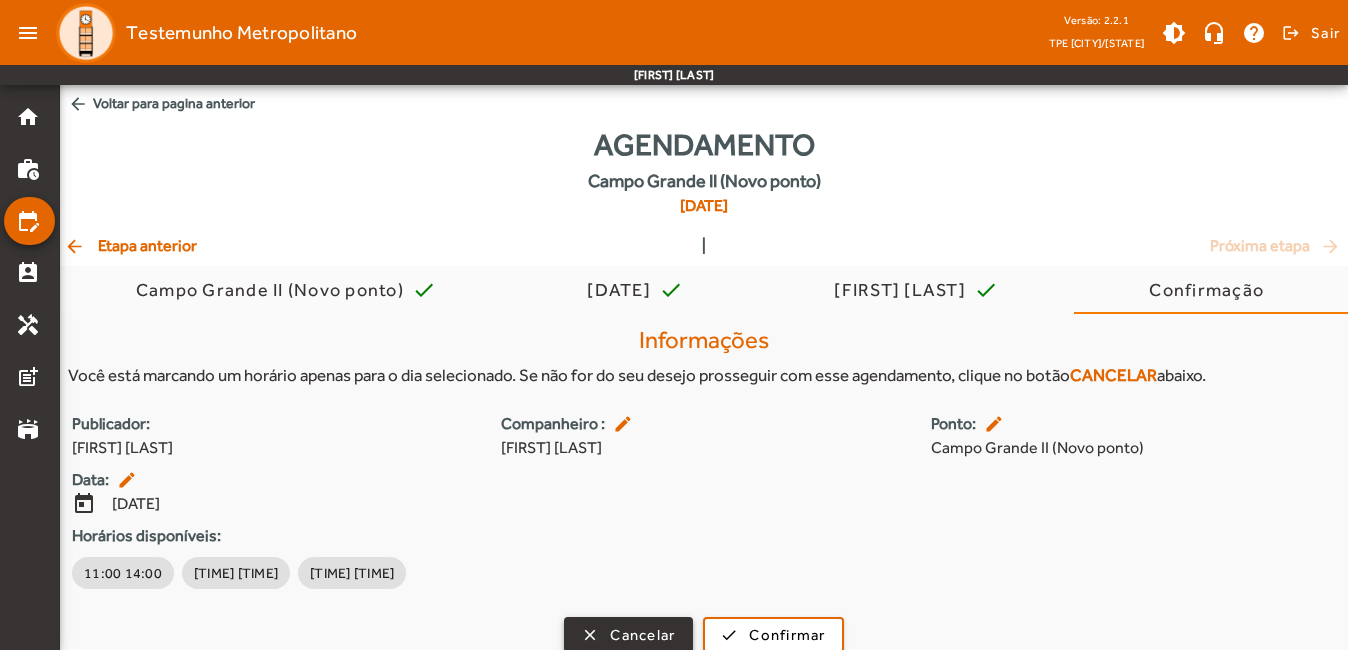 click on "Cancelar" at bounding box center [642, 635] 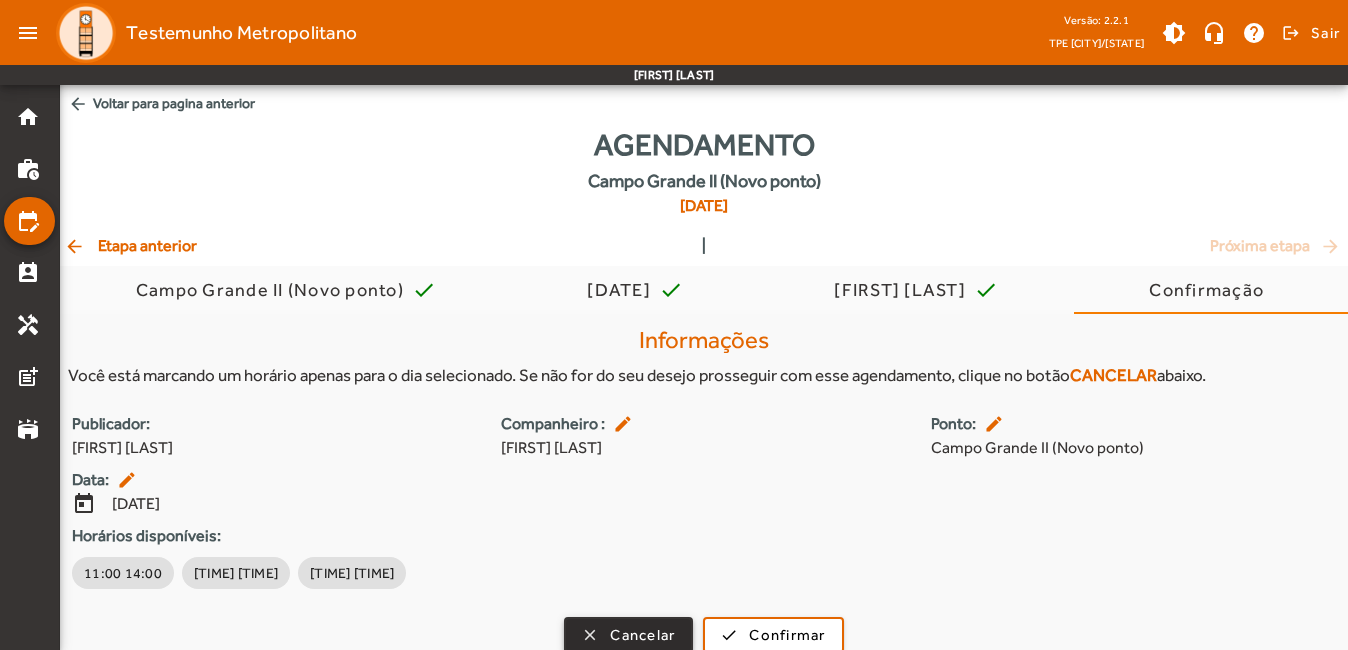 scroll, scrollTop: 1, scrollLeft: 0, axis: vertical 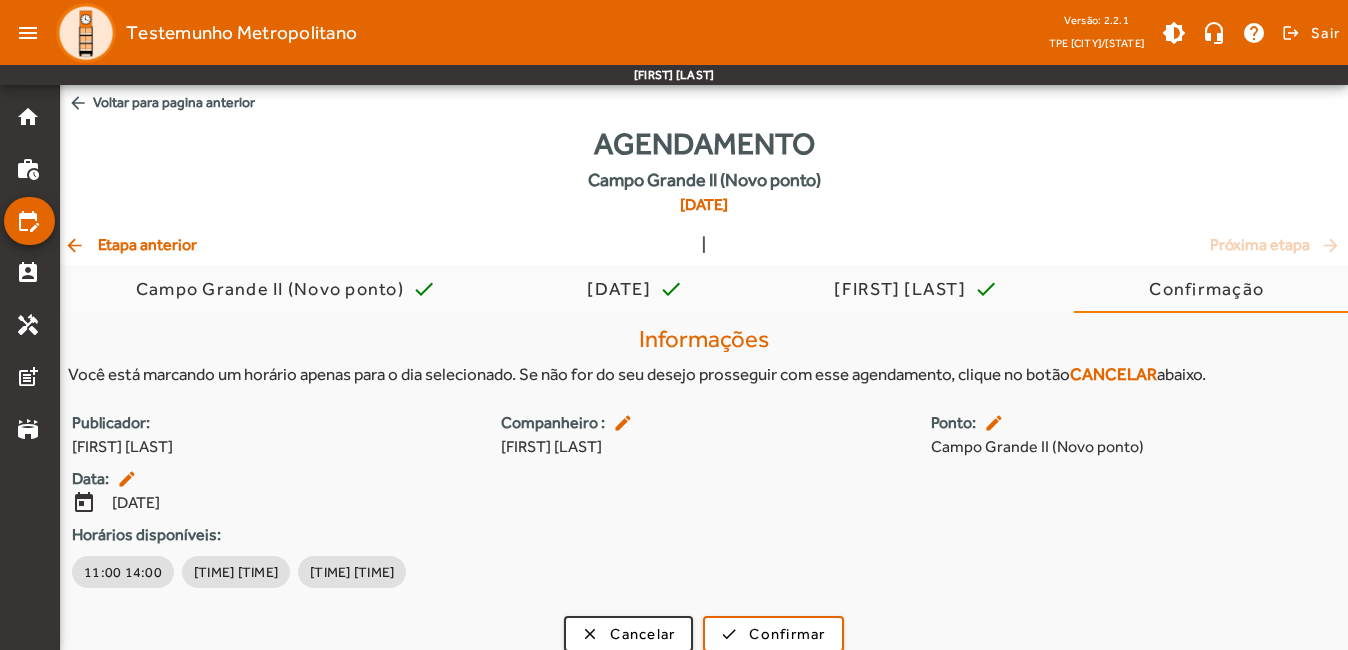 click on "arrow_back  Etapa anterior" 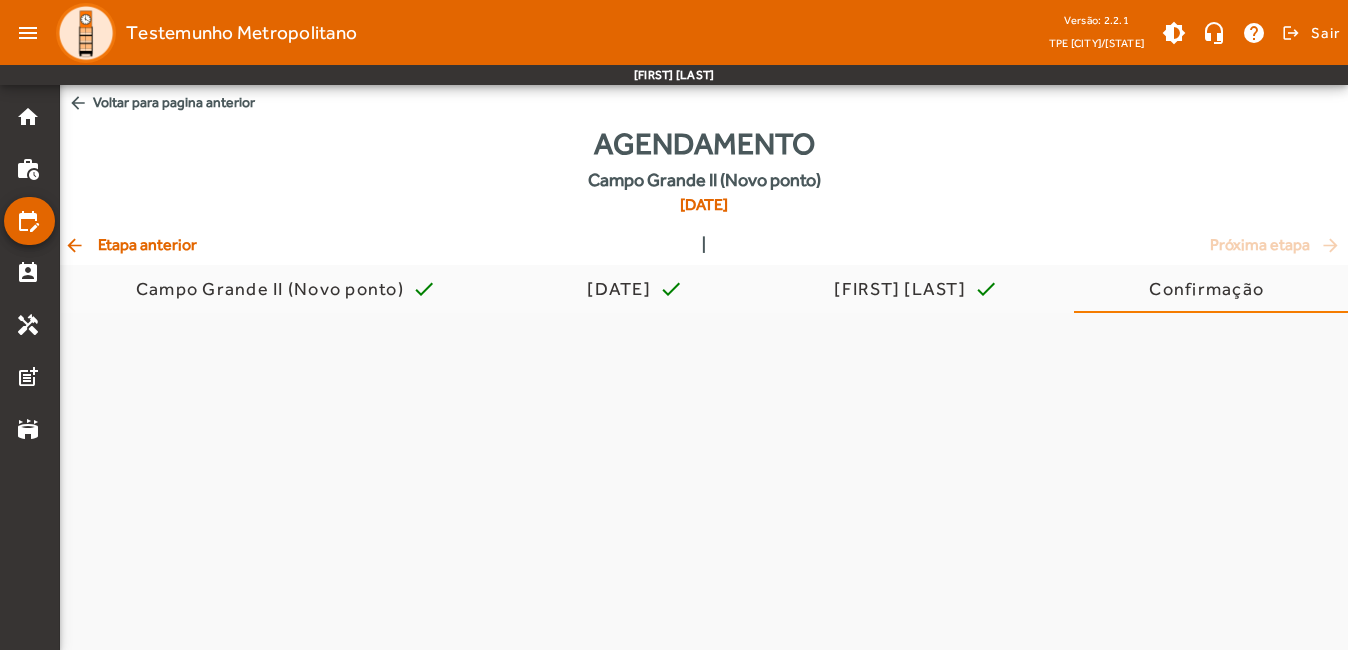 click on "arrow_back  Etapa anterior" 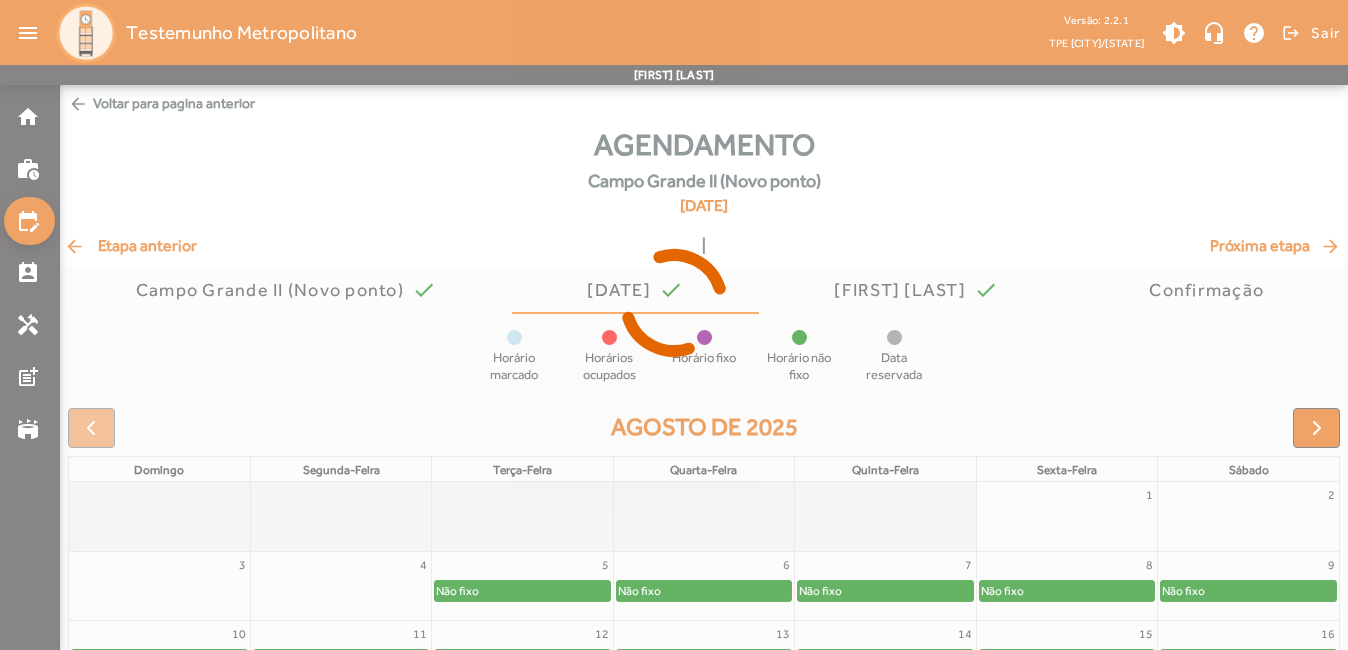 drag, startPoint x: 178, startPoint y: 253, endPoint x: 142, endPoint y: 250, distance: 36.124783 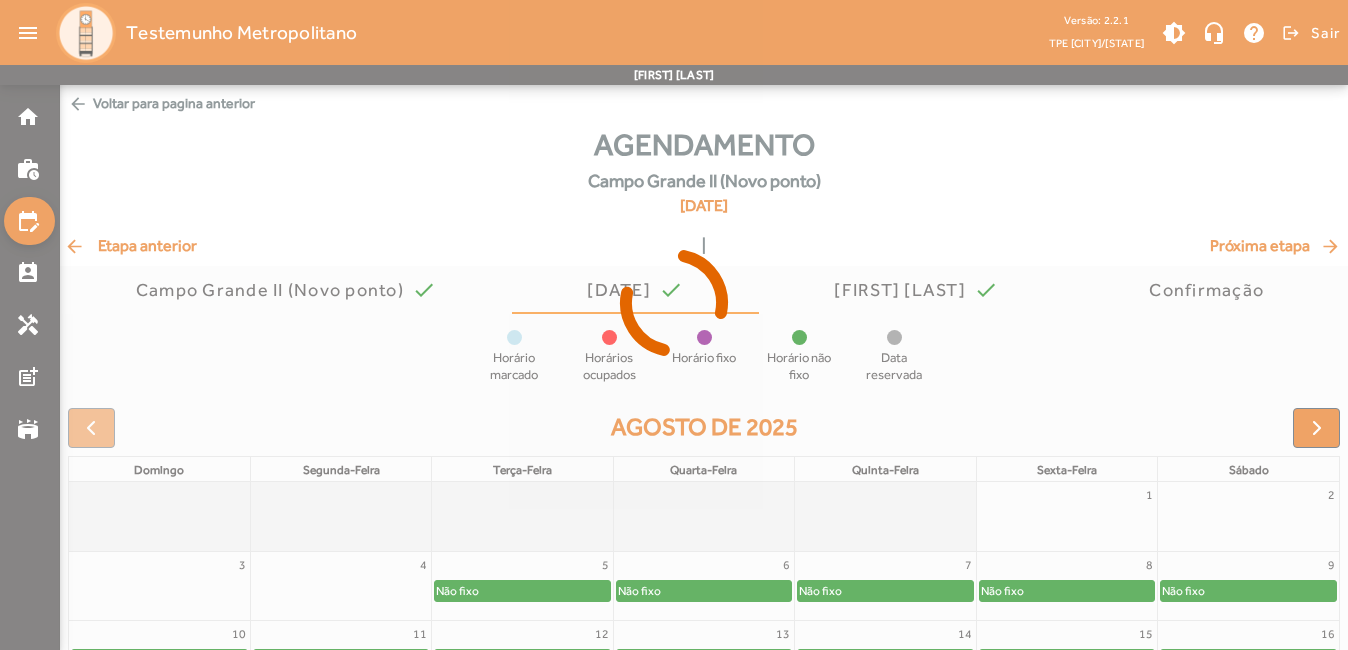 click 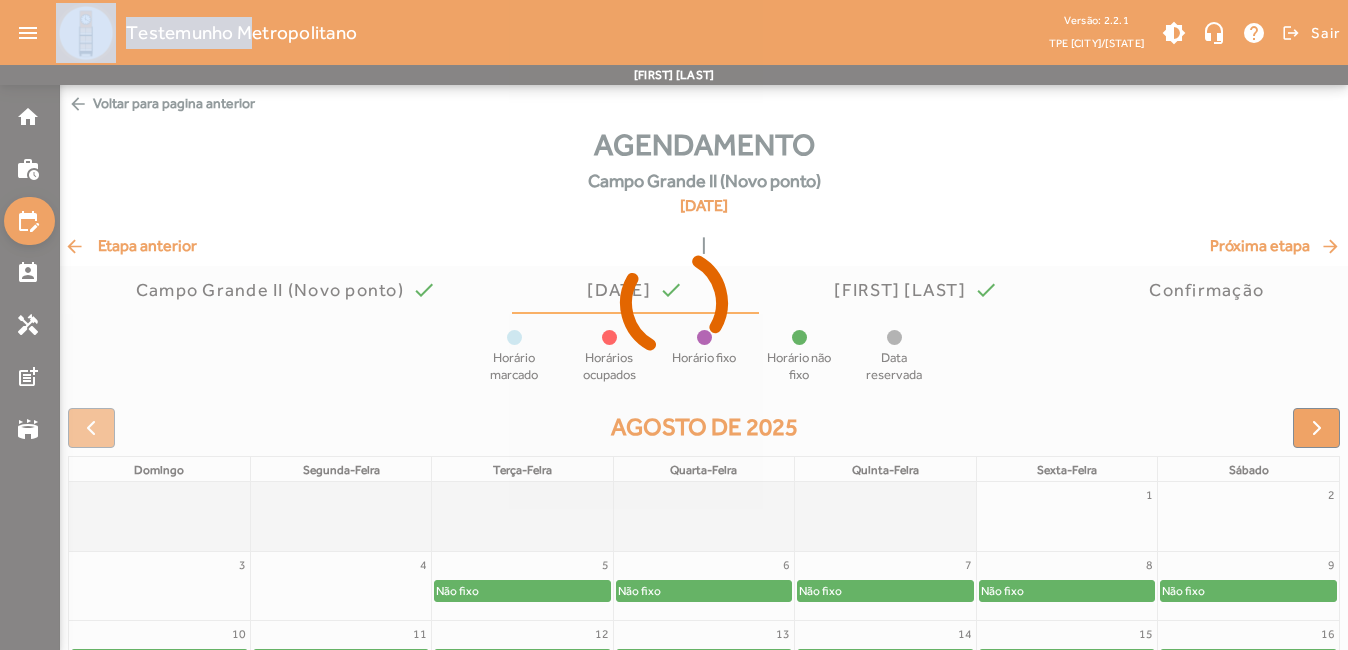 click 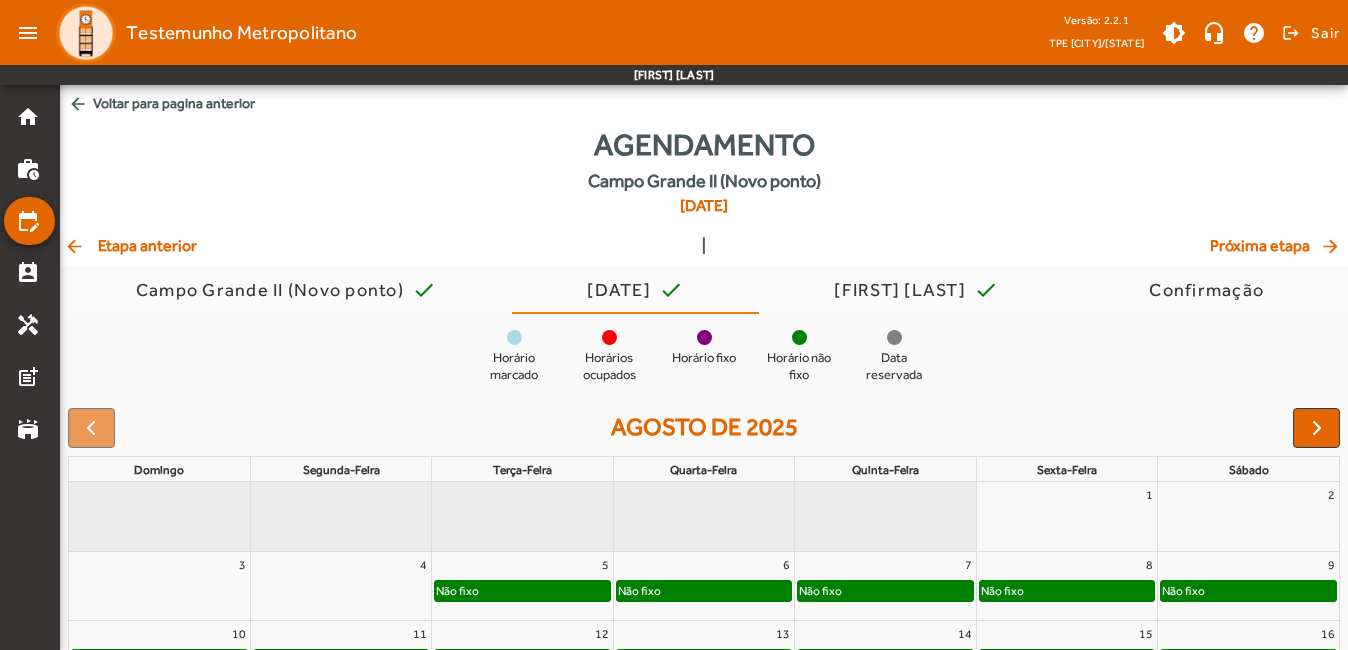 click on "arrow_back  Etapa anterior" 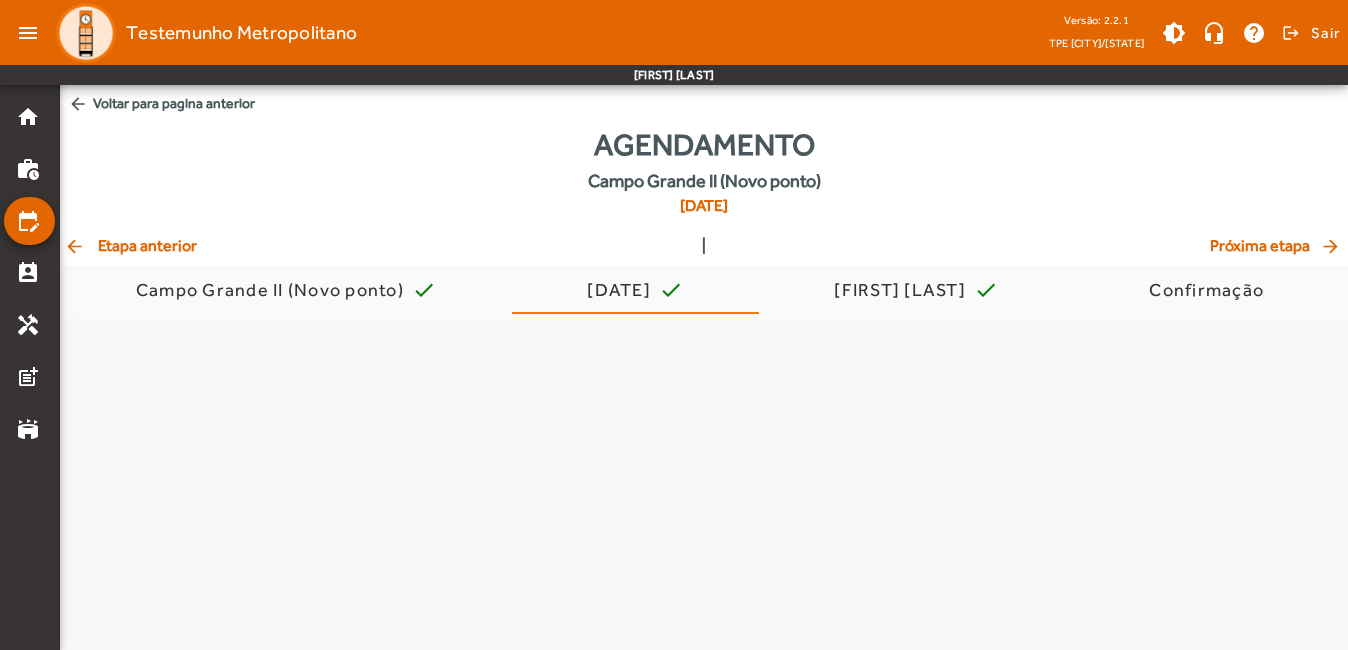 click on "arrow_back  Etapa anterior  |  Próxima etapa  arrow_forward" 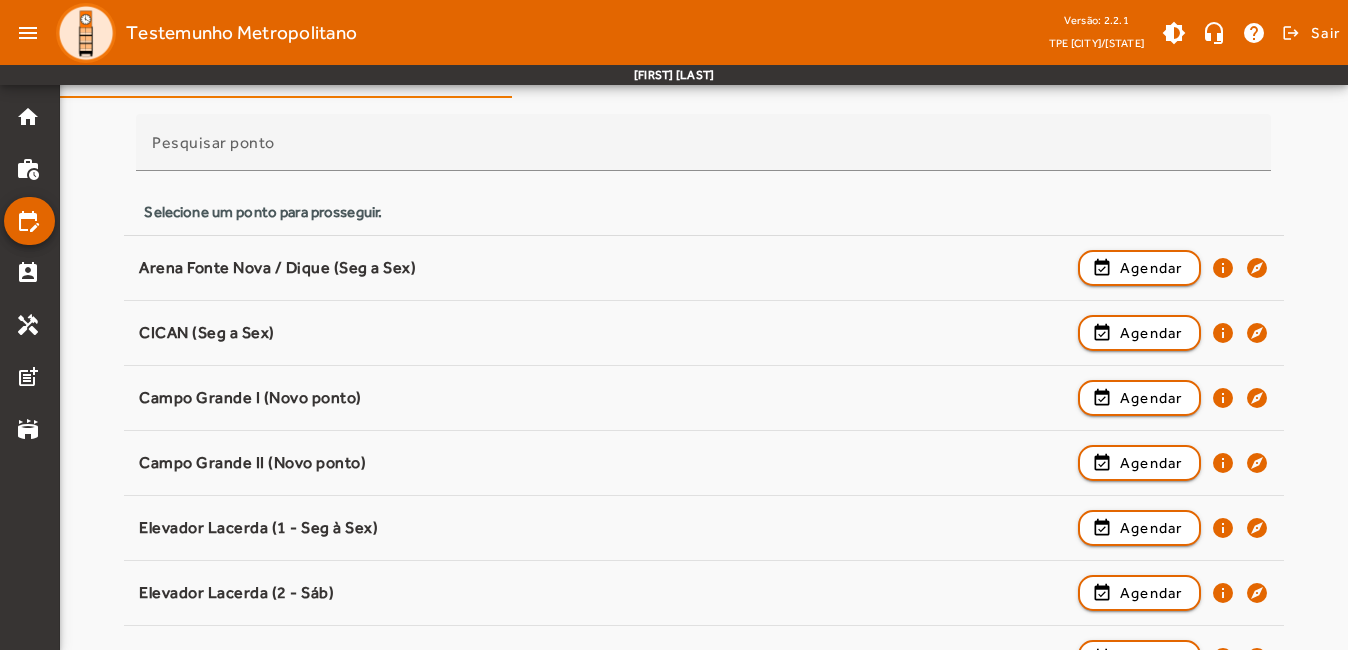 scroll, scrollTop: 0, scrollLeft: 0, axis: both 